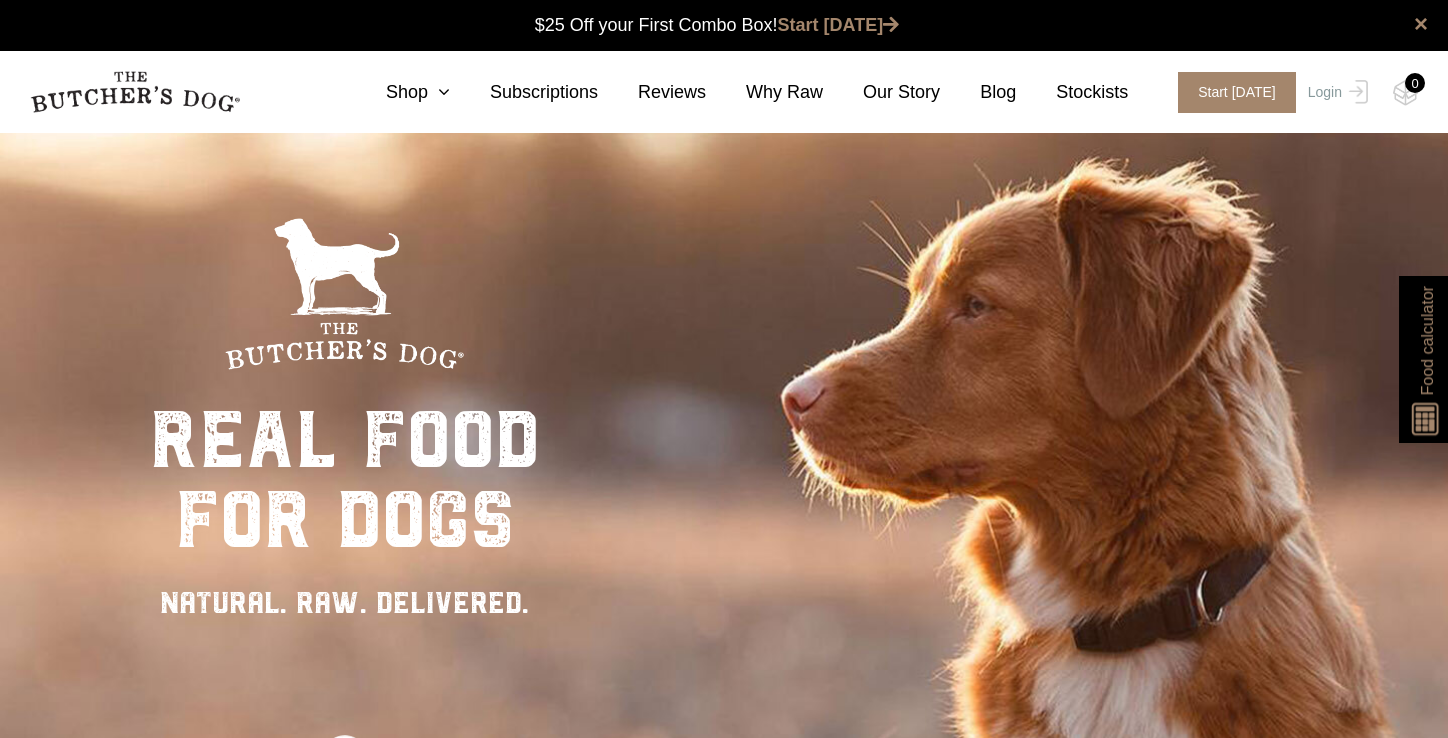 scroll, scrollTop: 0, scrollLeft: 0, axis: both 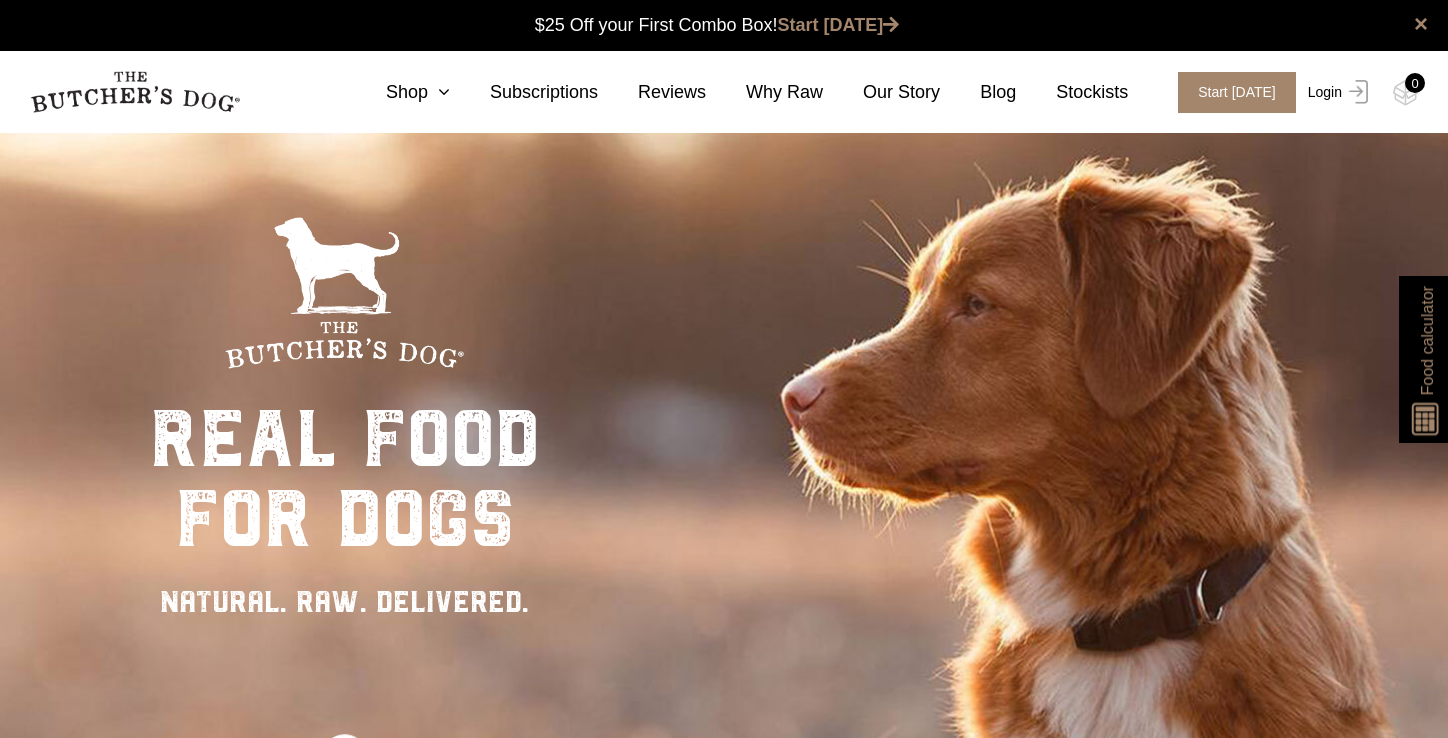 click on "Login" at bounding box center [1335, 92] 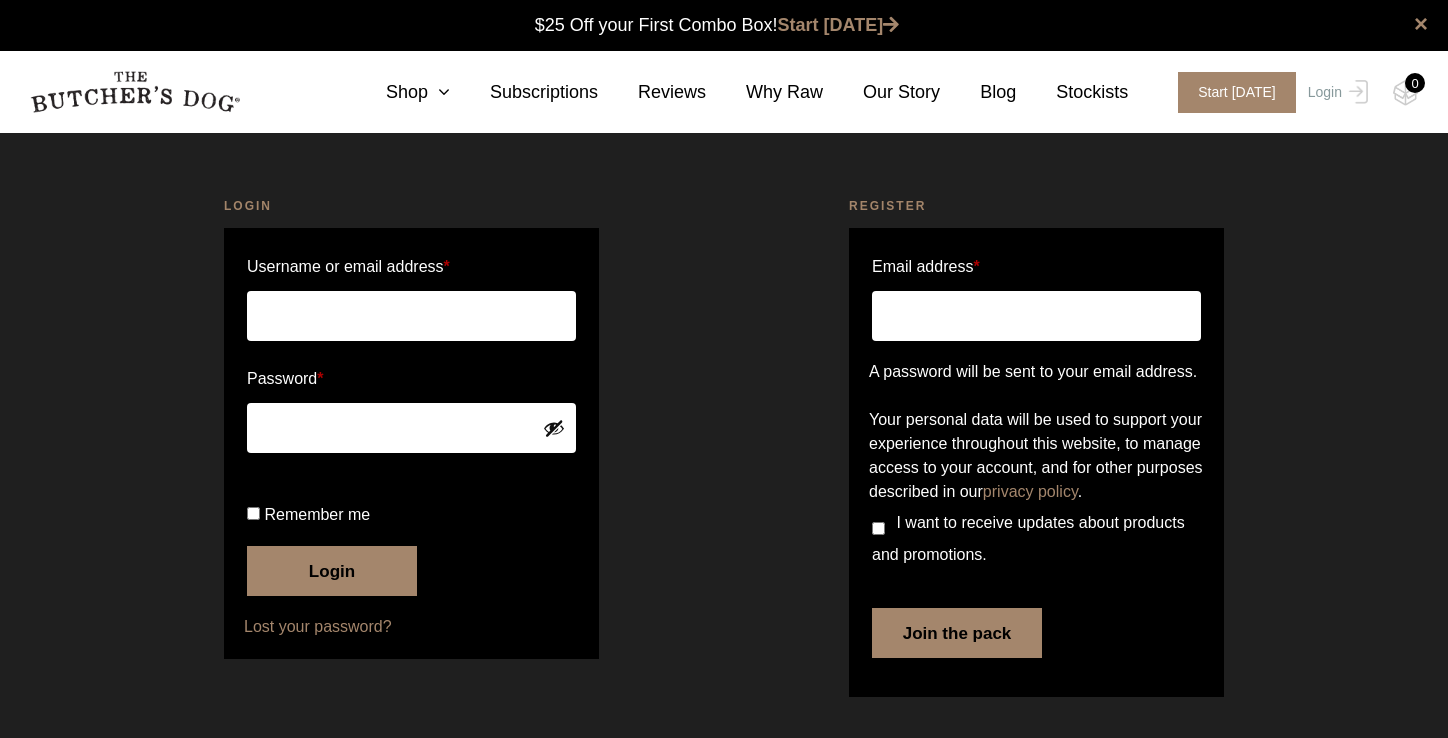 scroll, scrollTop: 0, scrollLeft: 0, axis: both 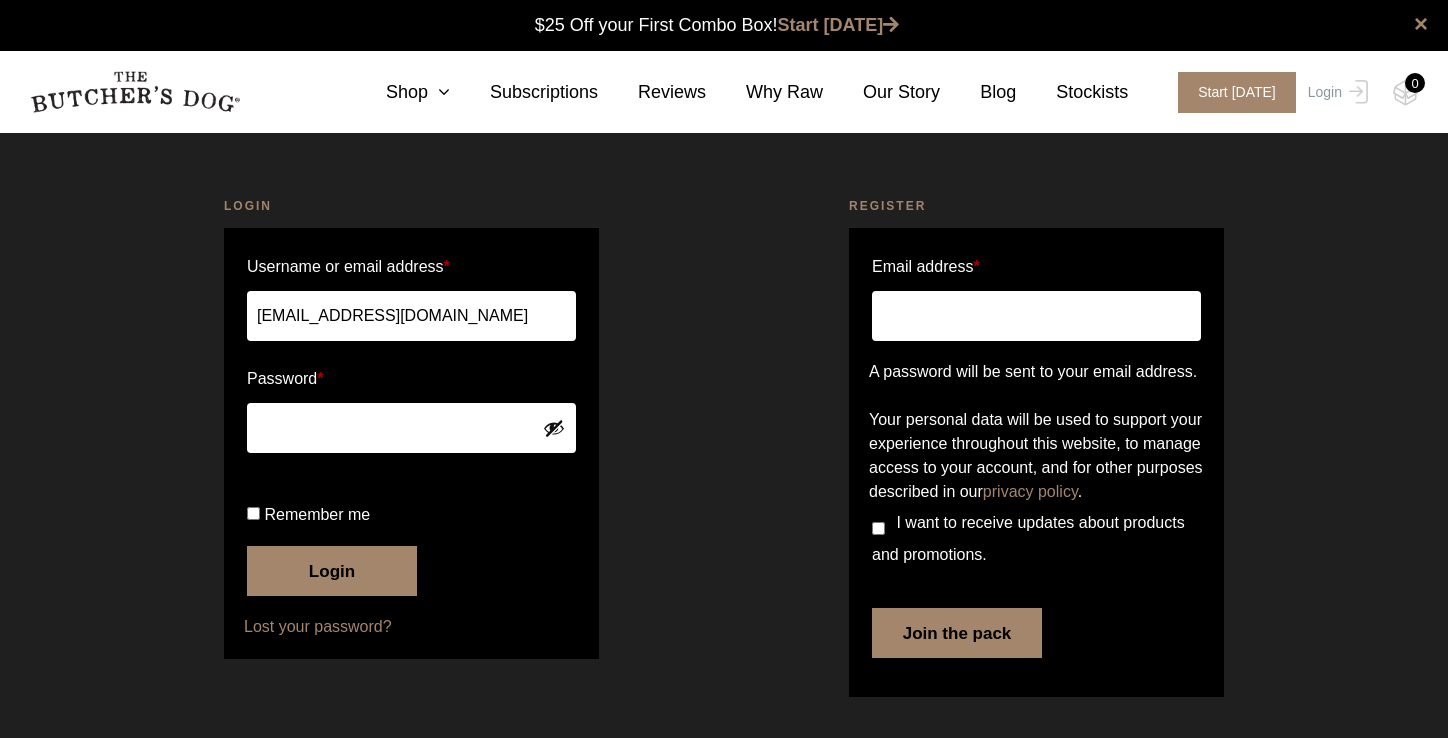 click on "Login" at bounding box center [332, 571] 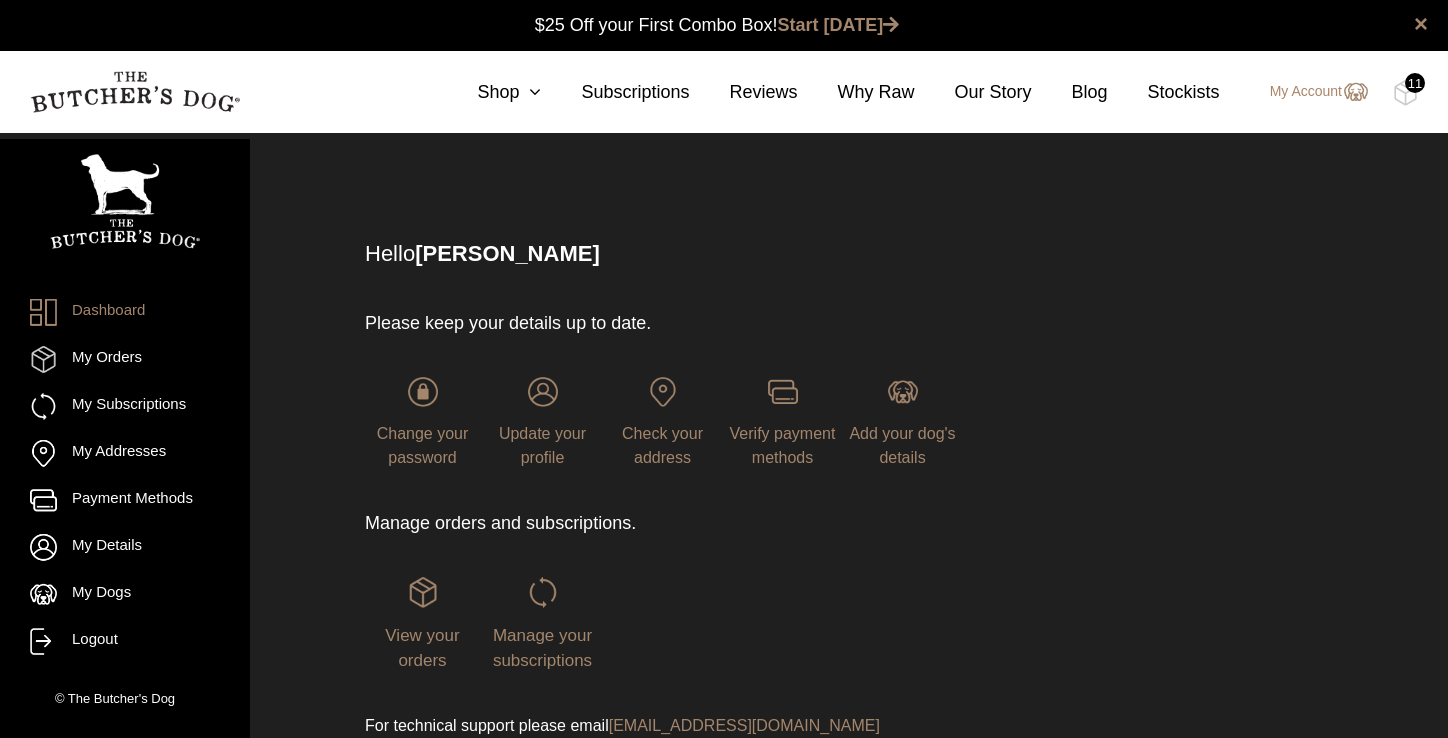 scroll, scrollTop: 0, scrollLeft: 0, axis: both 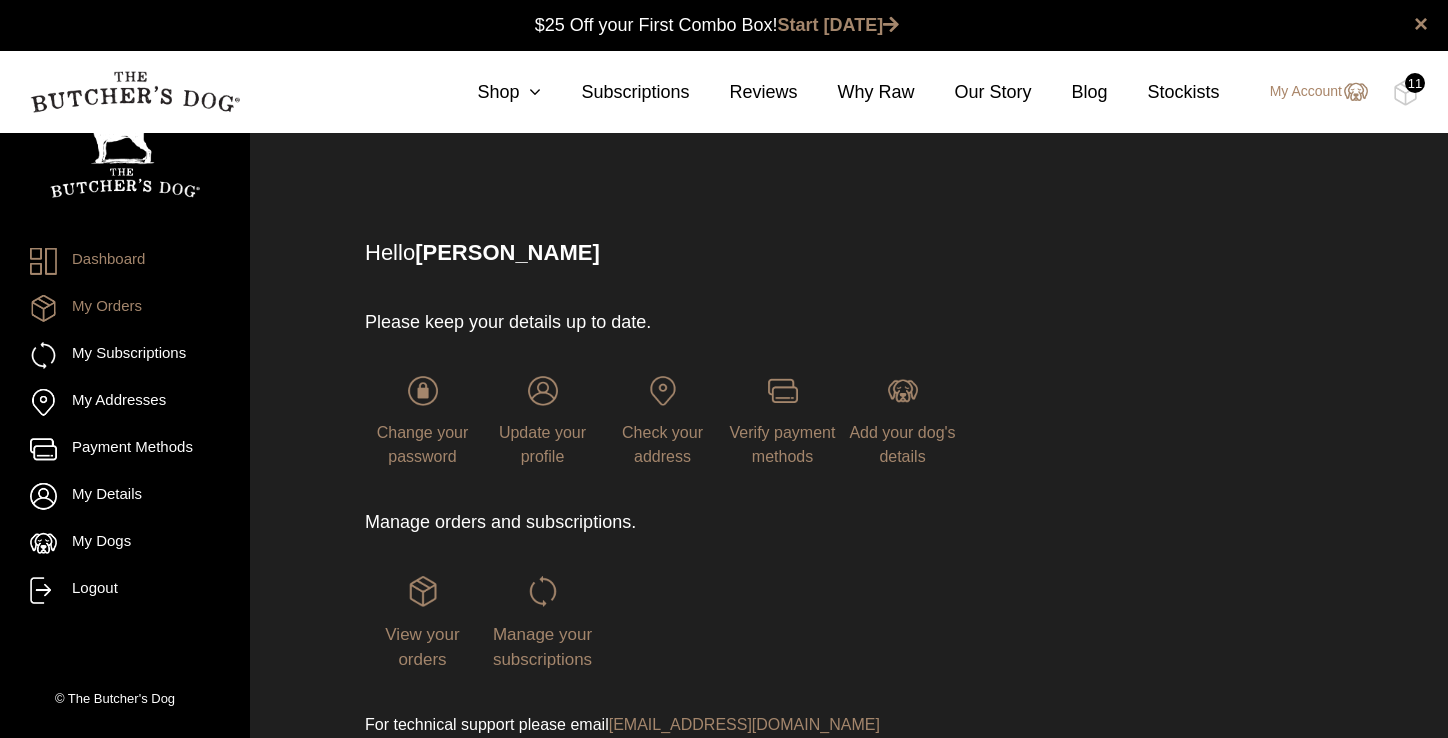 click on "My Orders" at bounding box center [125, 308] 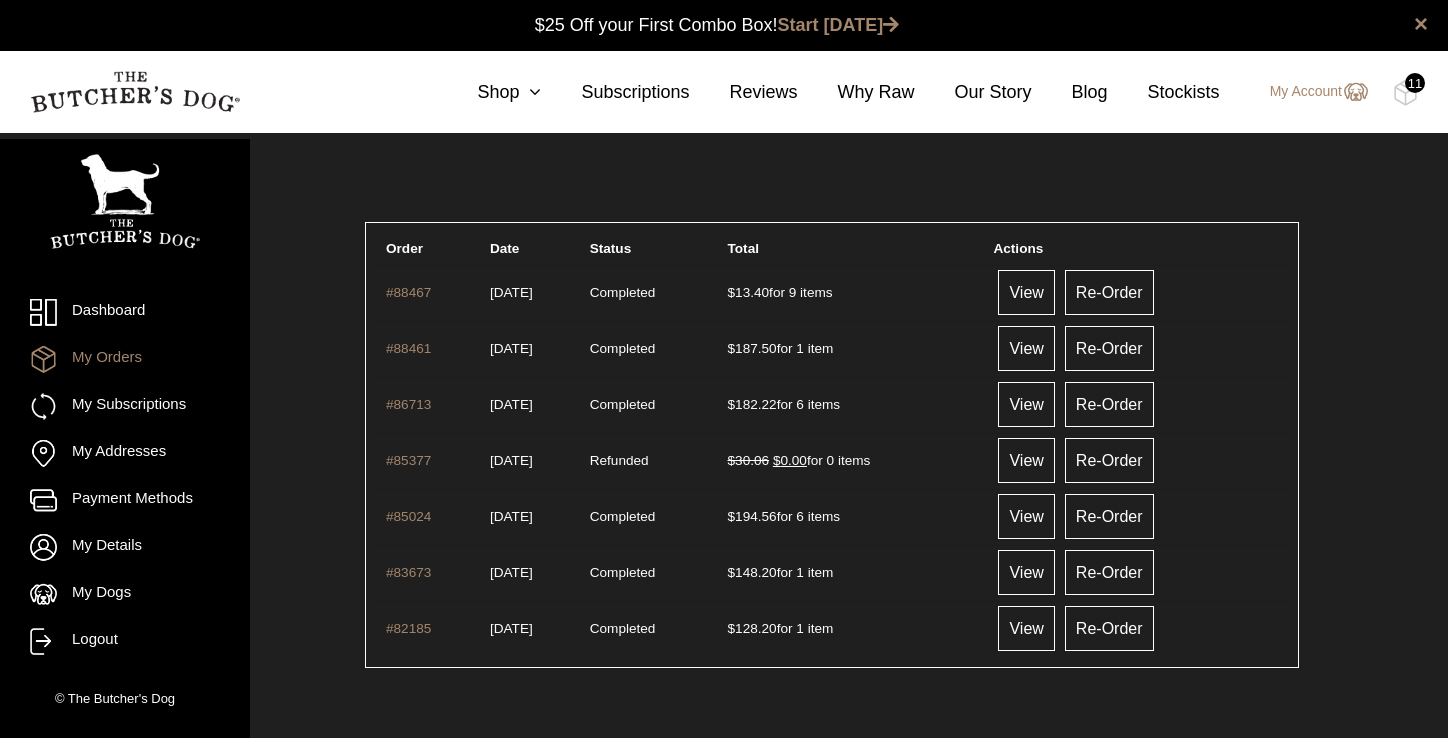 scroll, scrollTop: 0, scrollLeft: 0, axis: both 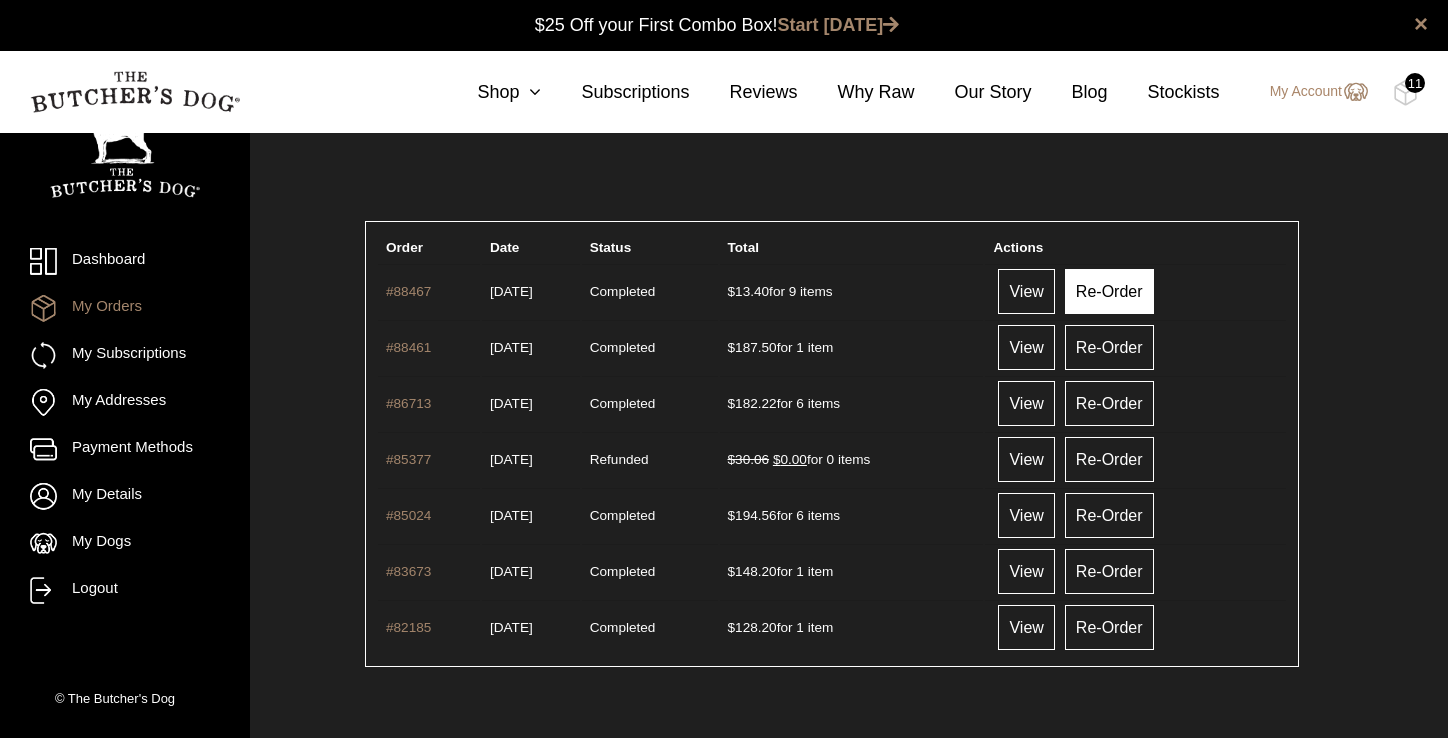 click on "Re-Order" at bounding box center (1109, 291) 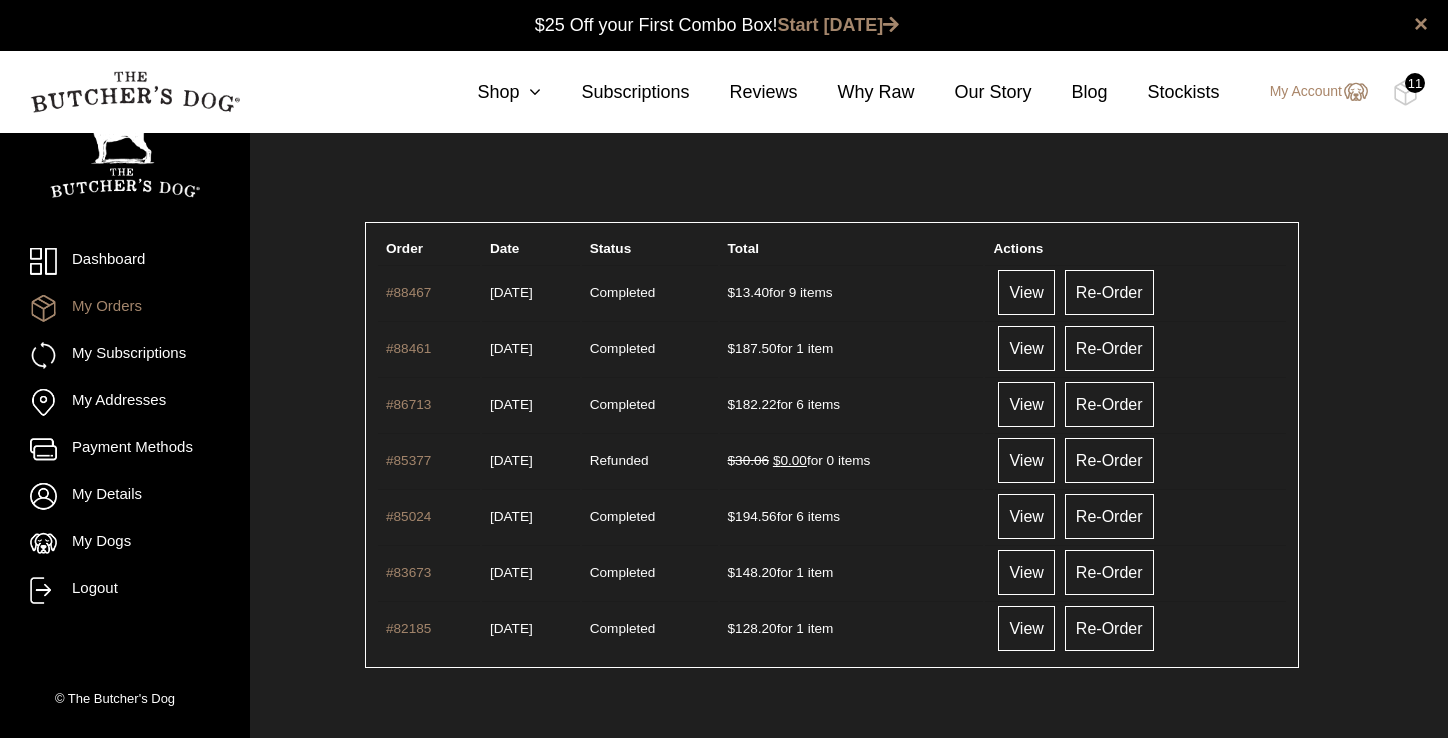 scroll, scrollTop: 1, scrollLeft: 0, axis: vertical 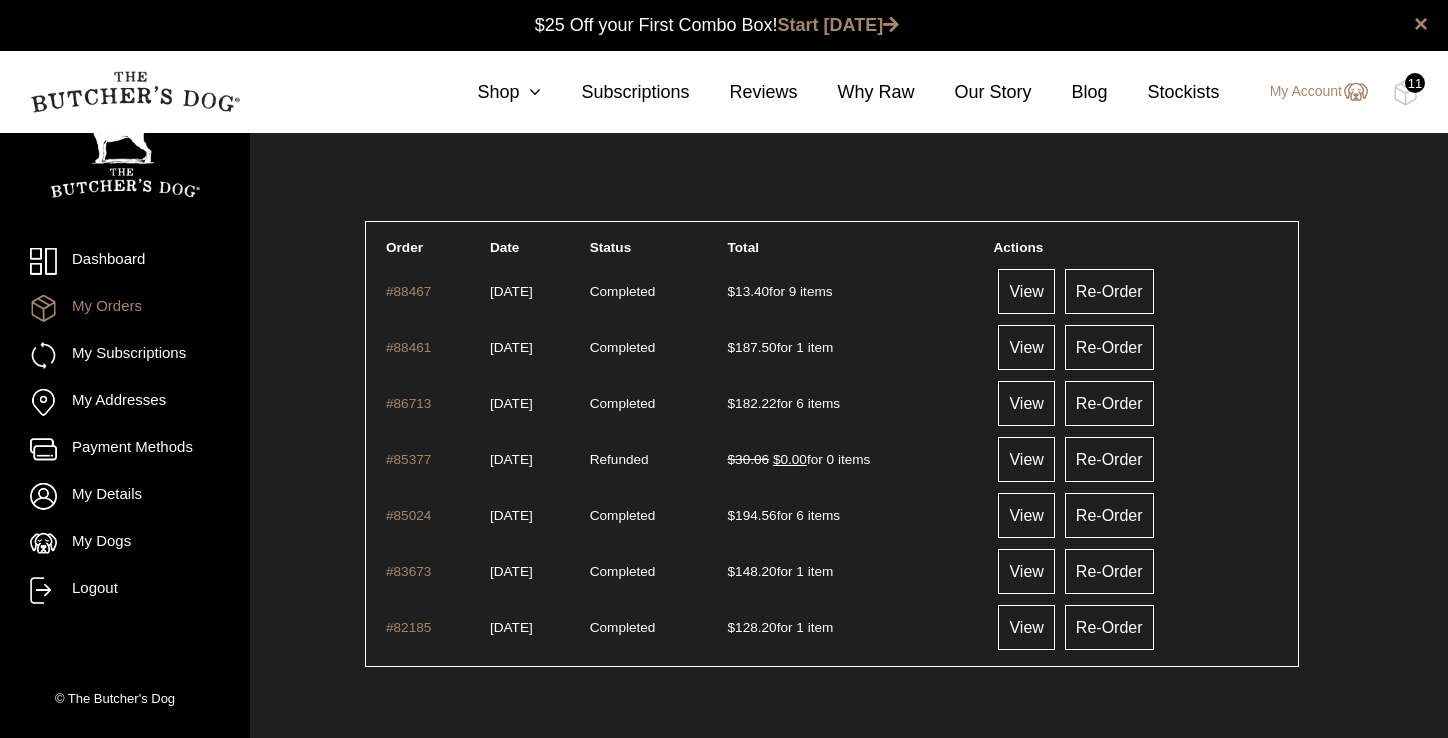 click on "11" at bounding box center [1415, 83] 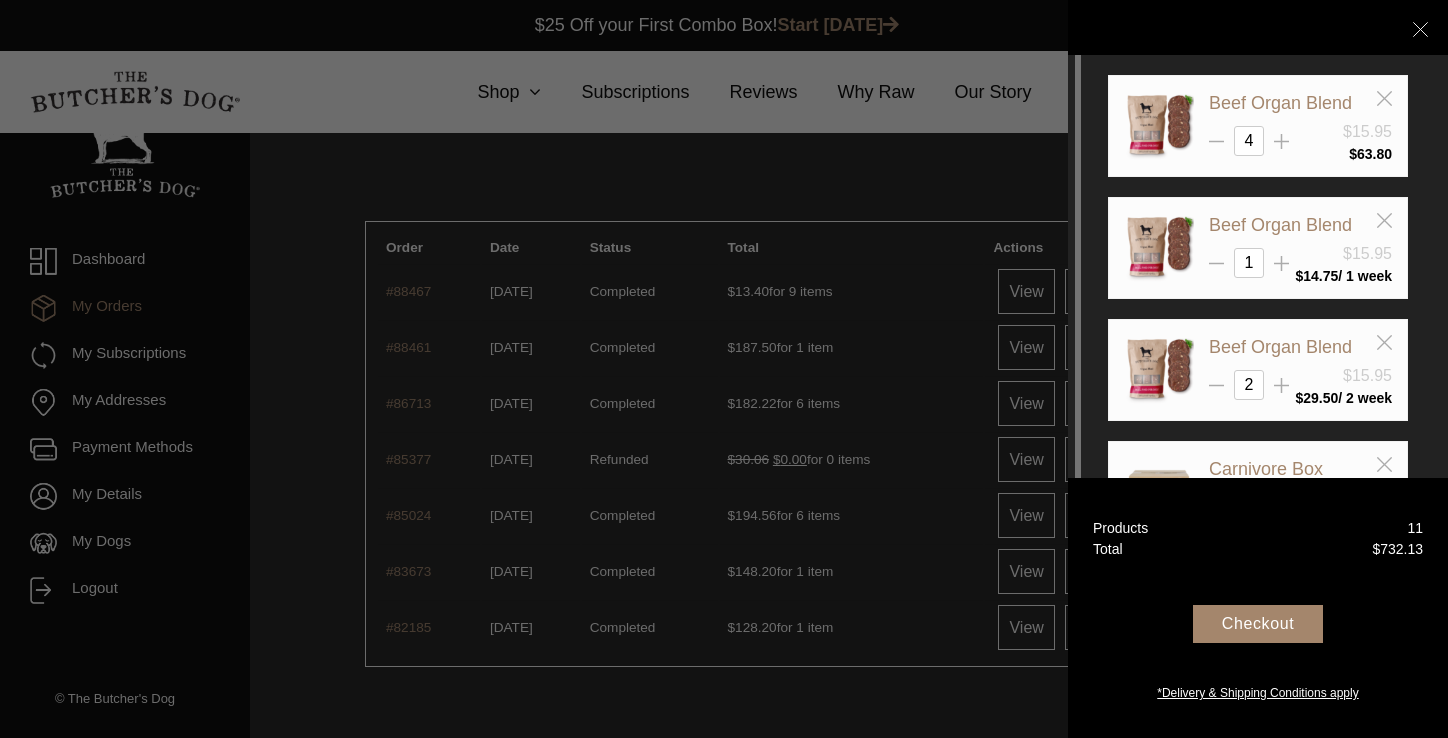 drag, startPoint x: 1241, startPoint y: 147, endPoint x: 1268, endPoint y: 147, distance: 27 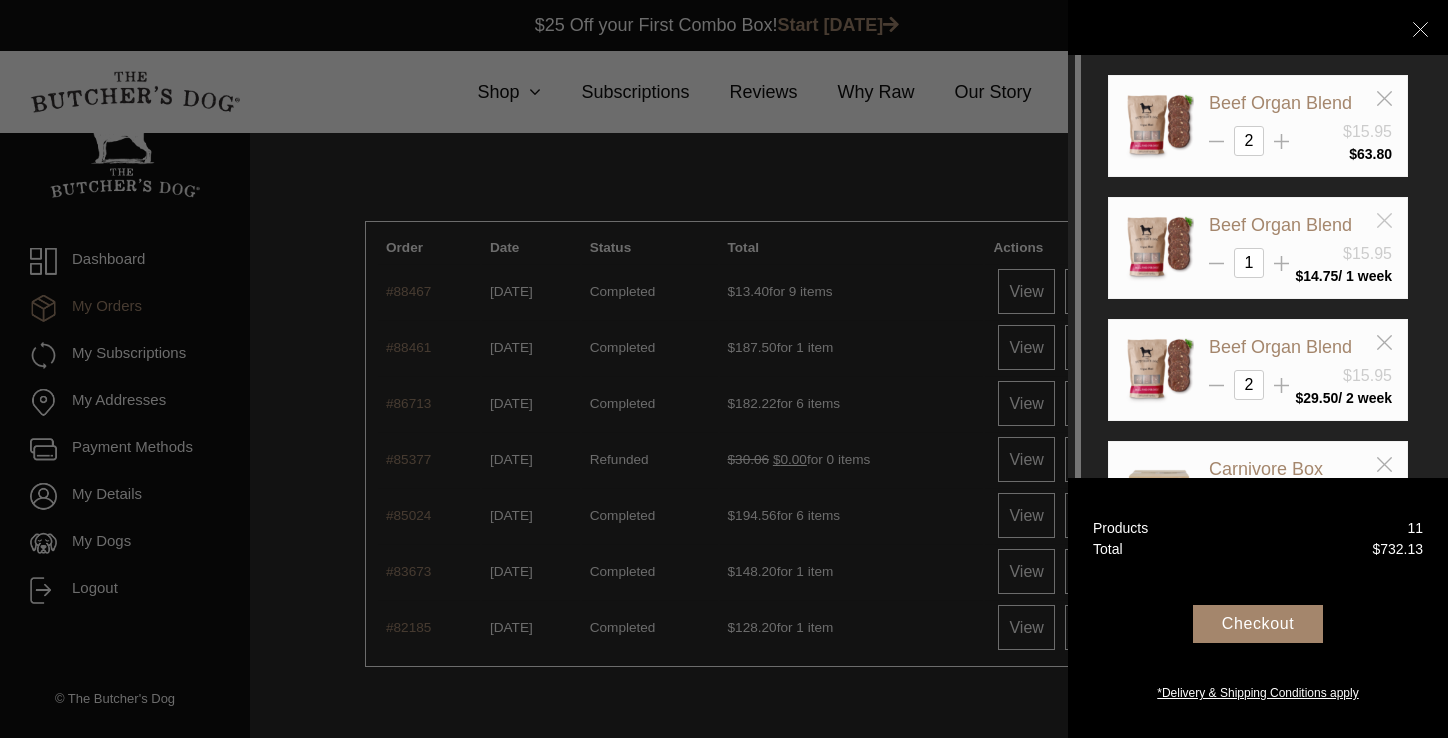 type on "2" 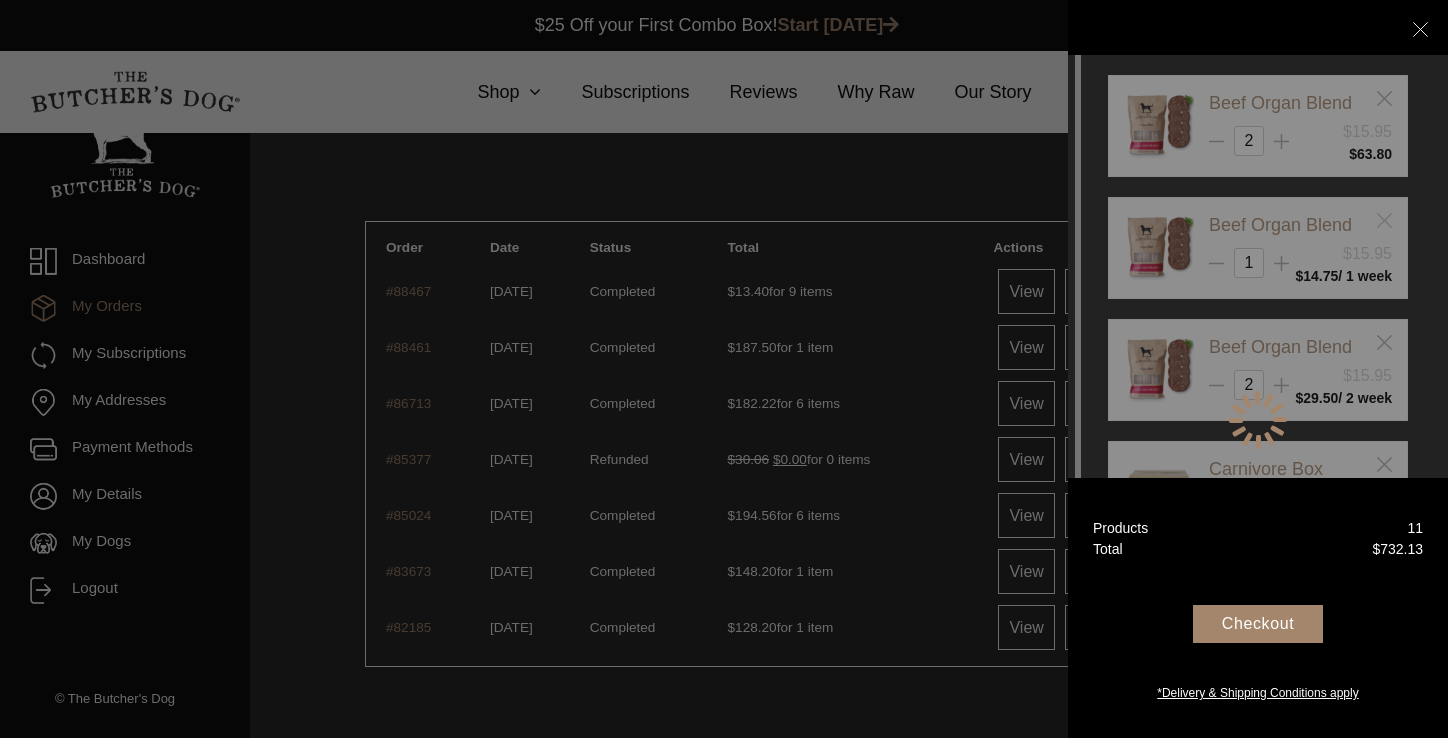 click on "Beef Organ Blend
$15.95
2
$ 63.80" at bounding box center [1258, 420] 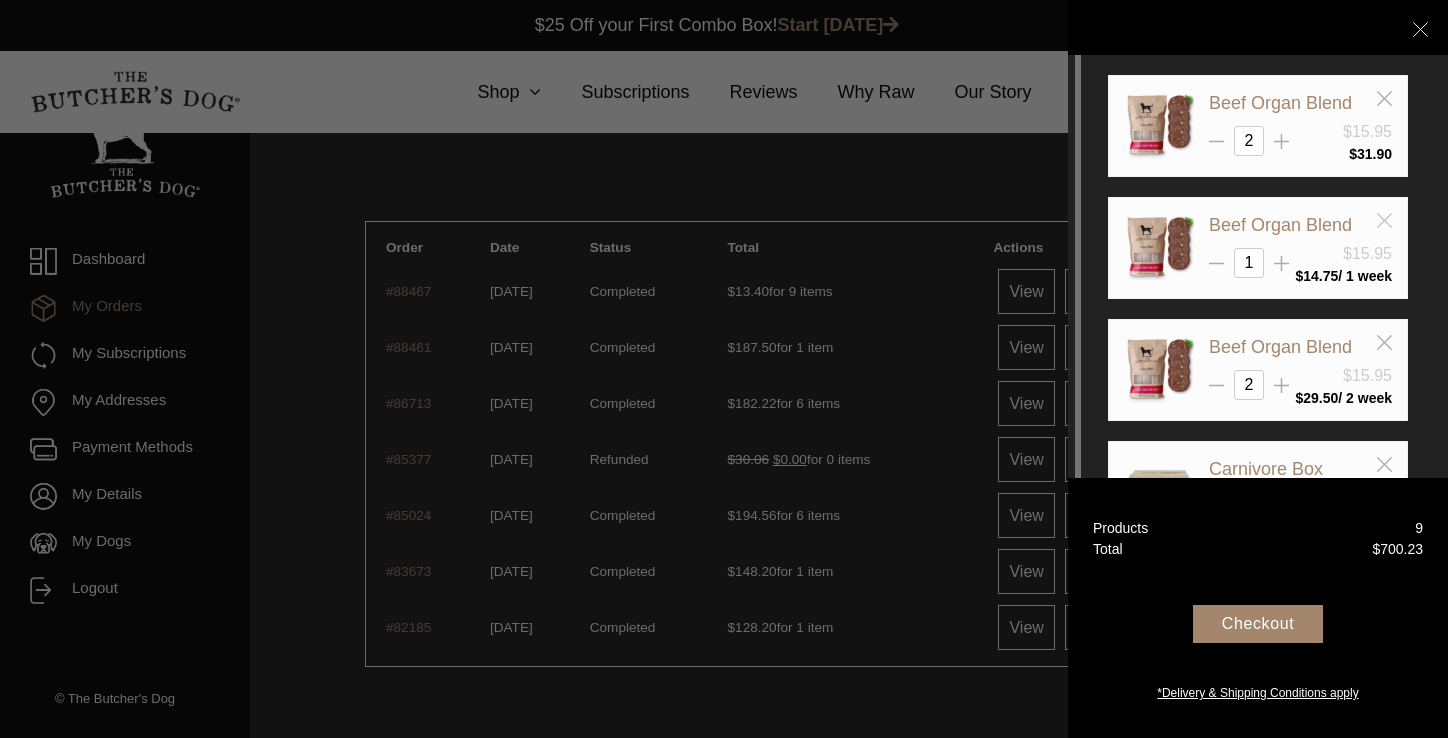 click 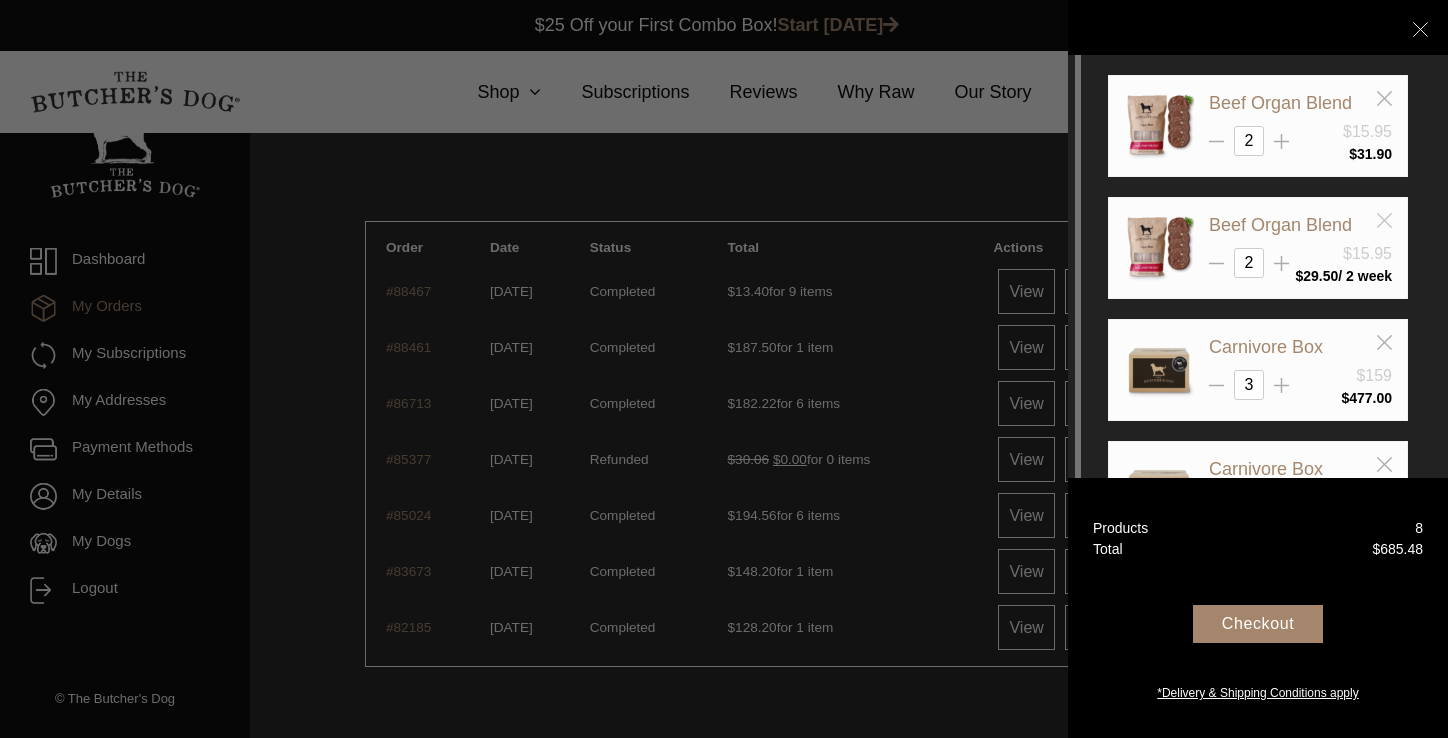 click 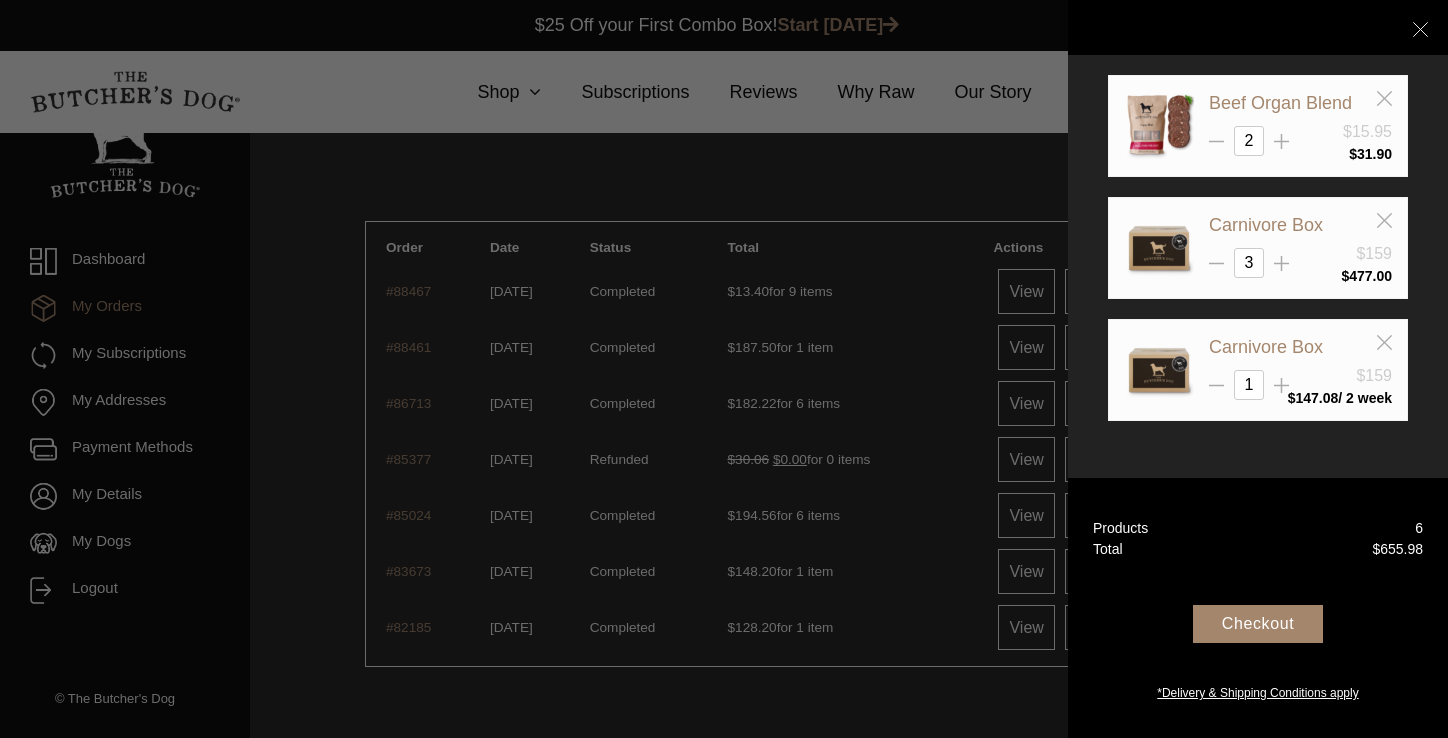 click 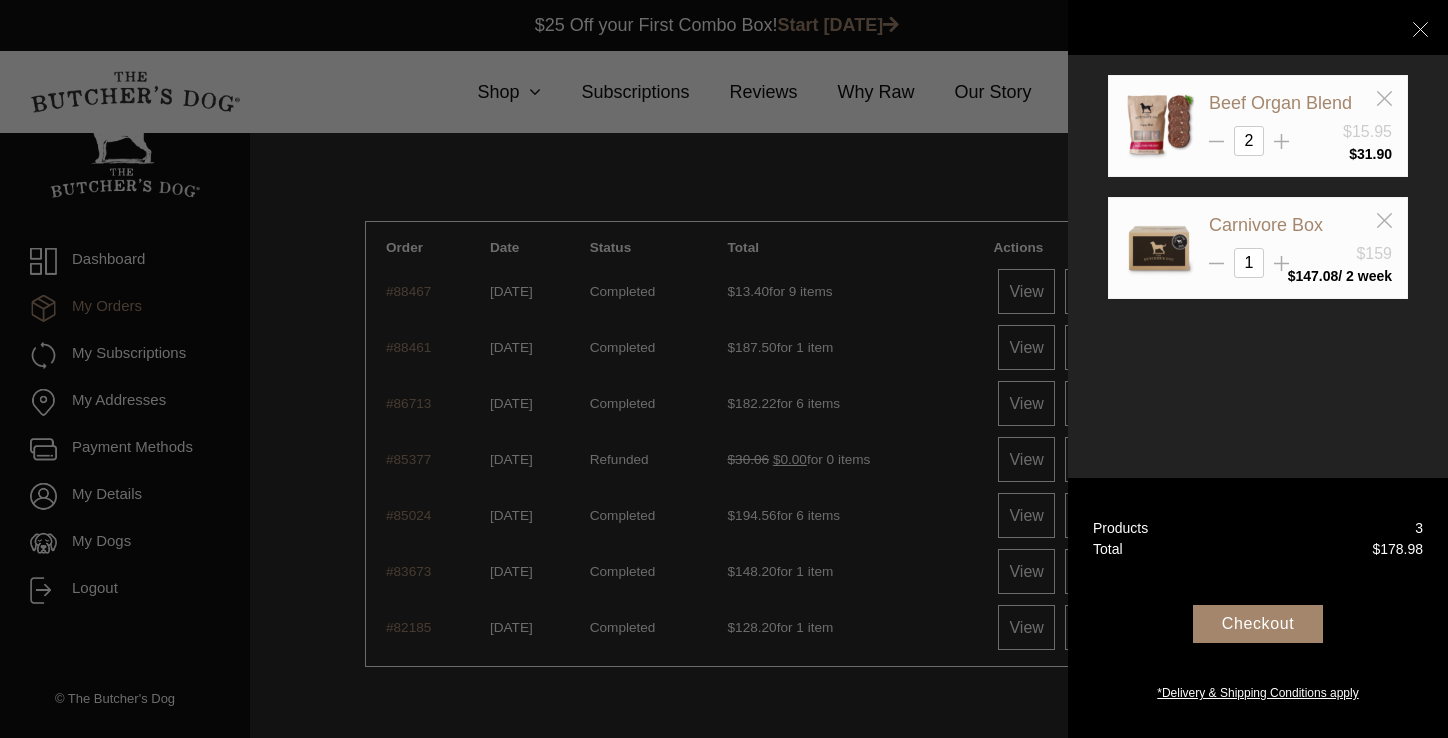 click 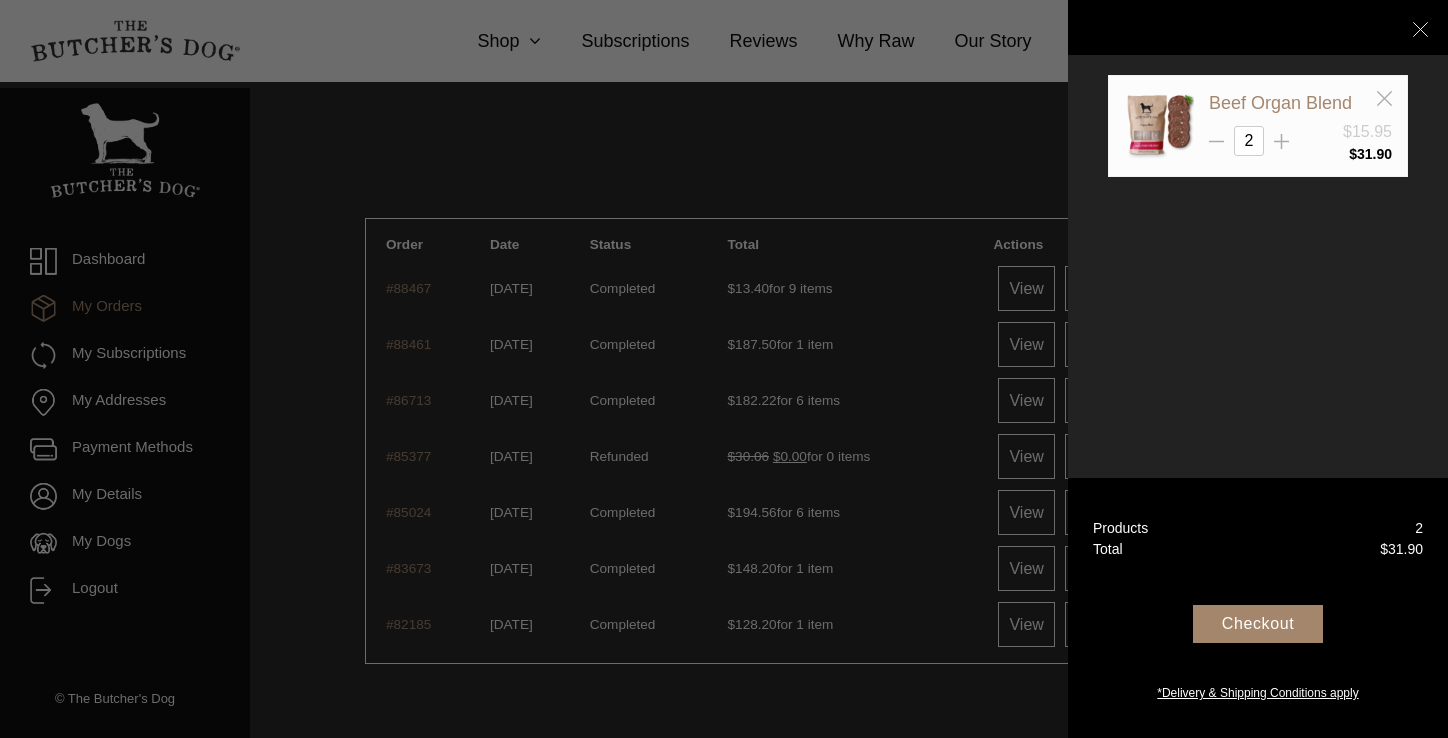 scroll, scrollTop: 0, scrollLeft: 0, axis: both 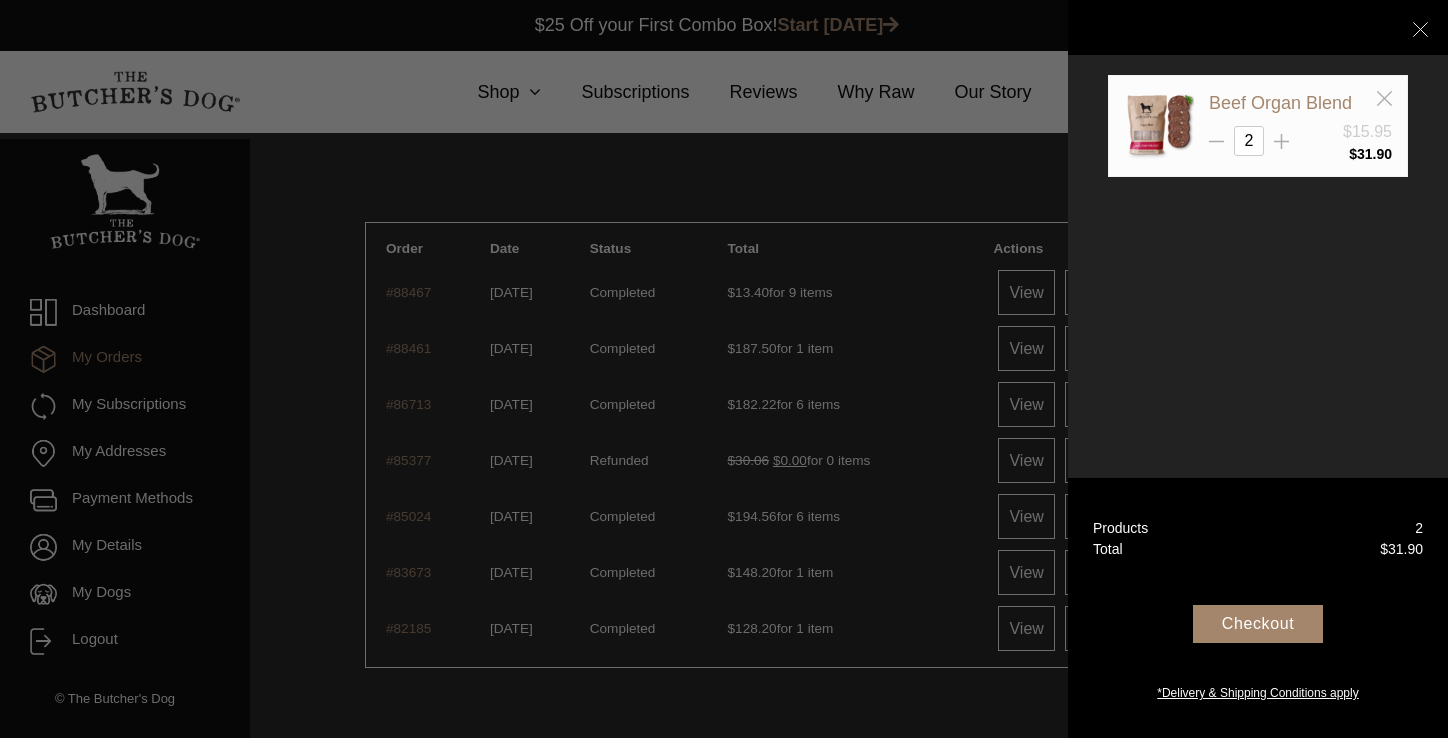 click at bounding box center (724, 369) 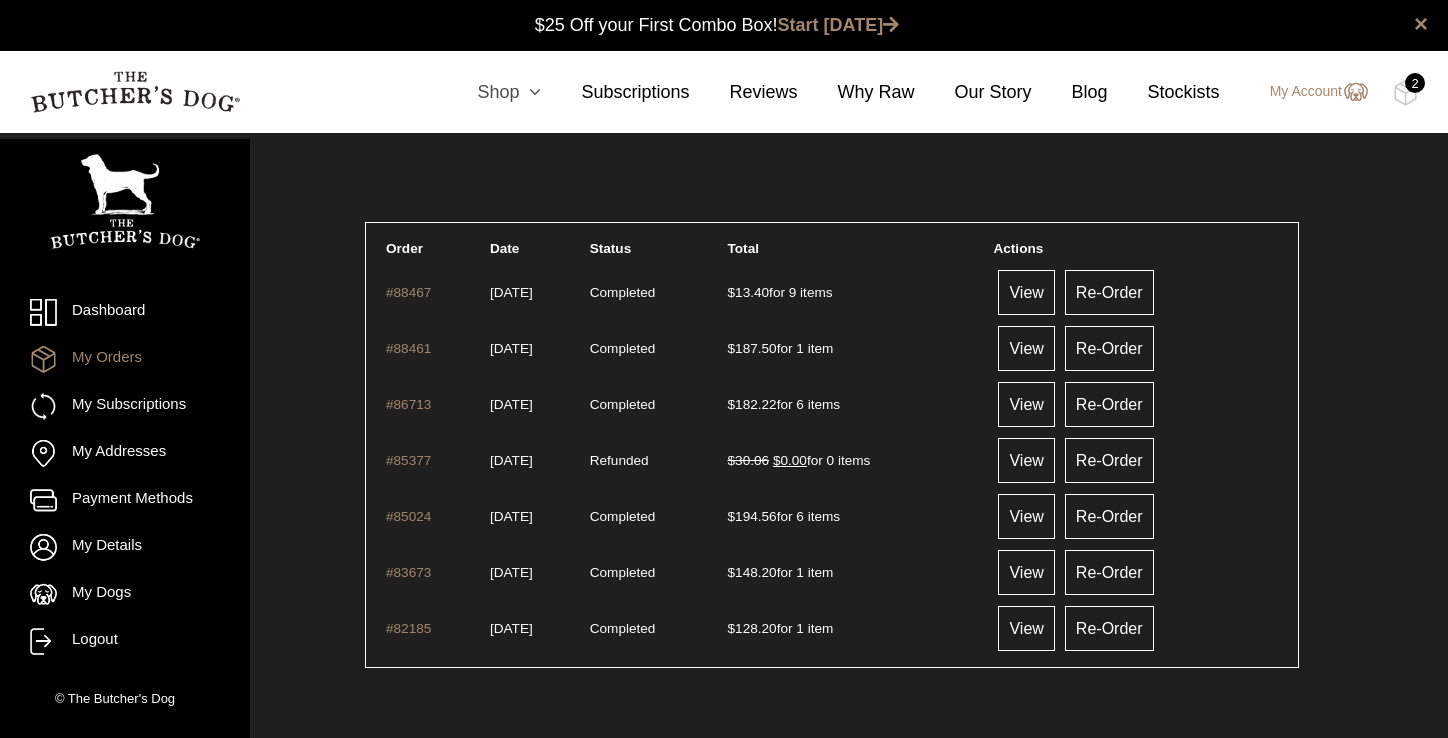 click at bounding box center [530, 92] 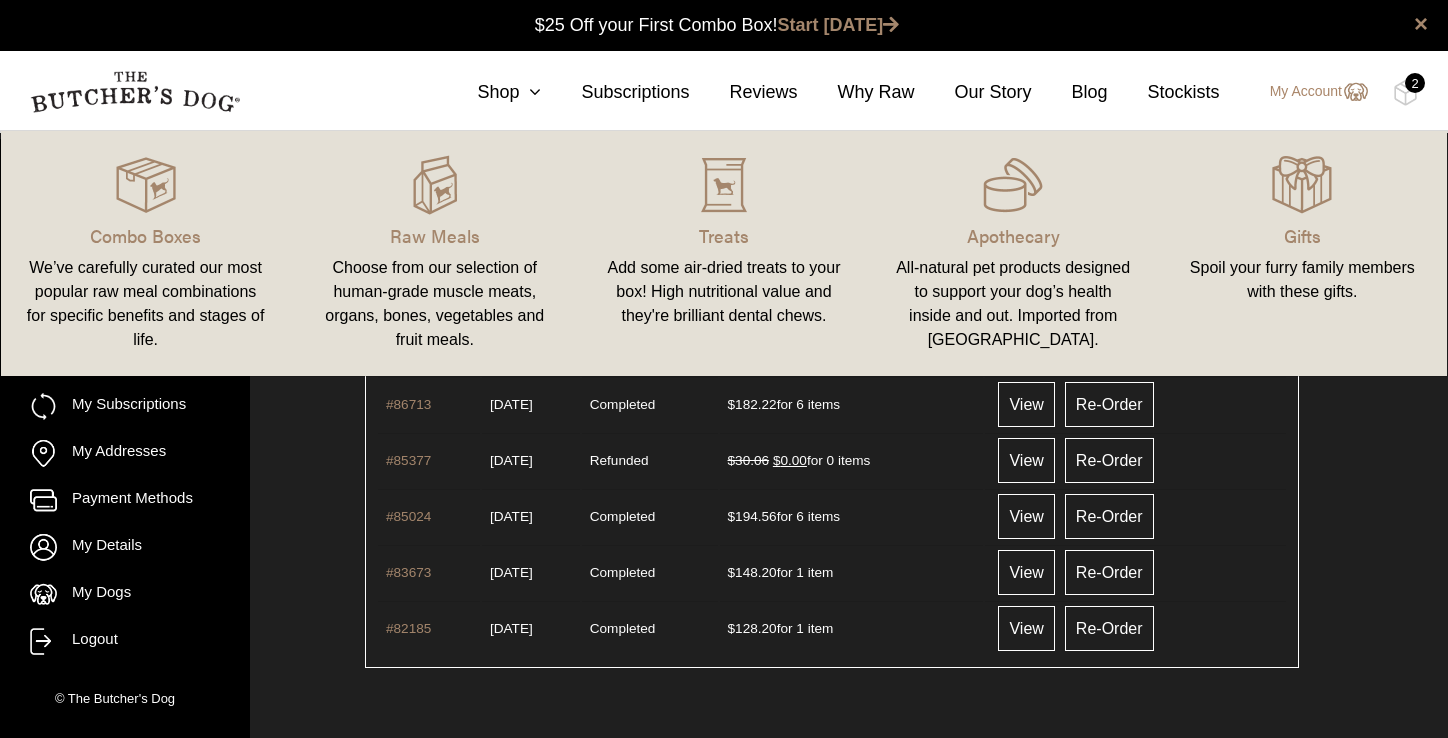 click on "Choose from our selection of human-grade muscle meats,
organs, bones, vegetables and fruit meals." at bounding box center (434, 304) 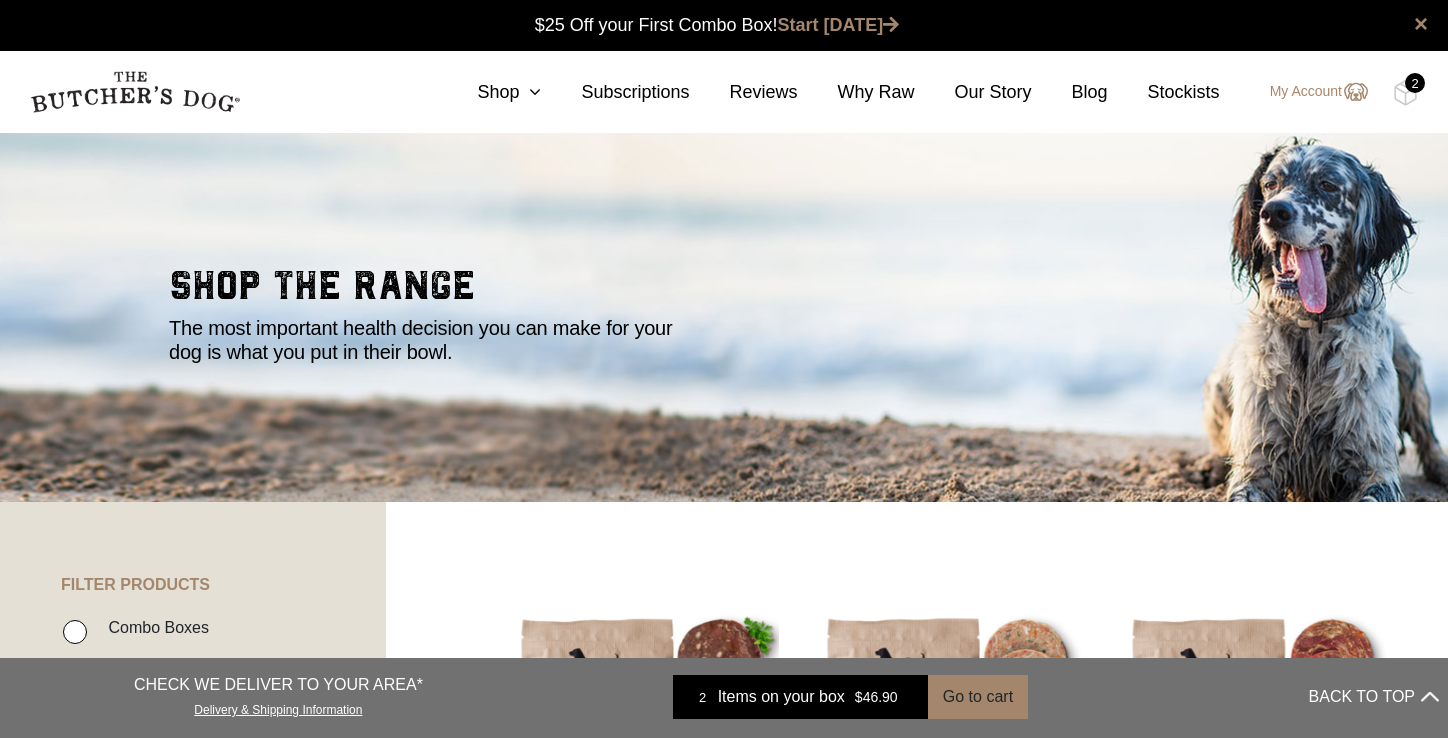 scroll, scrollTop: 0, scrollLeft: 0, axis: both 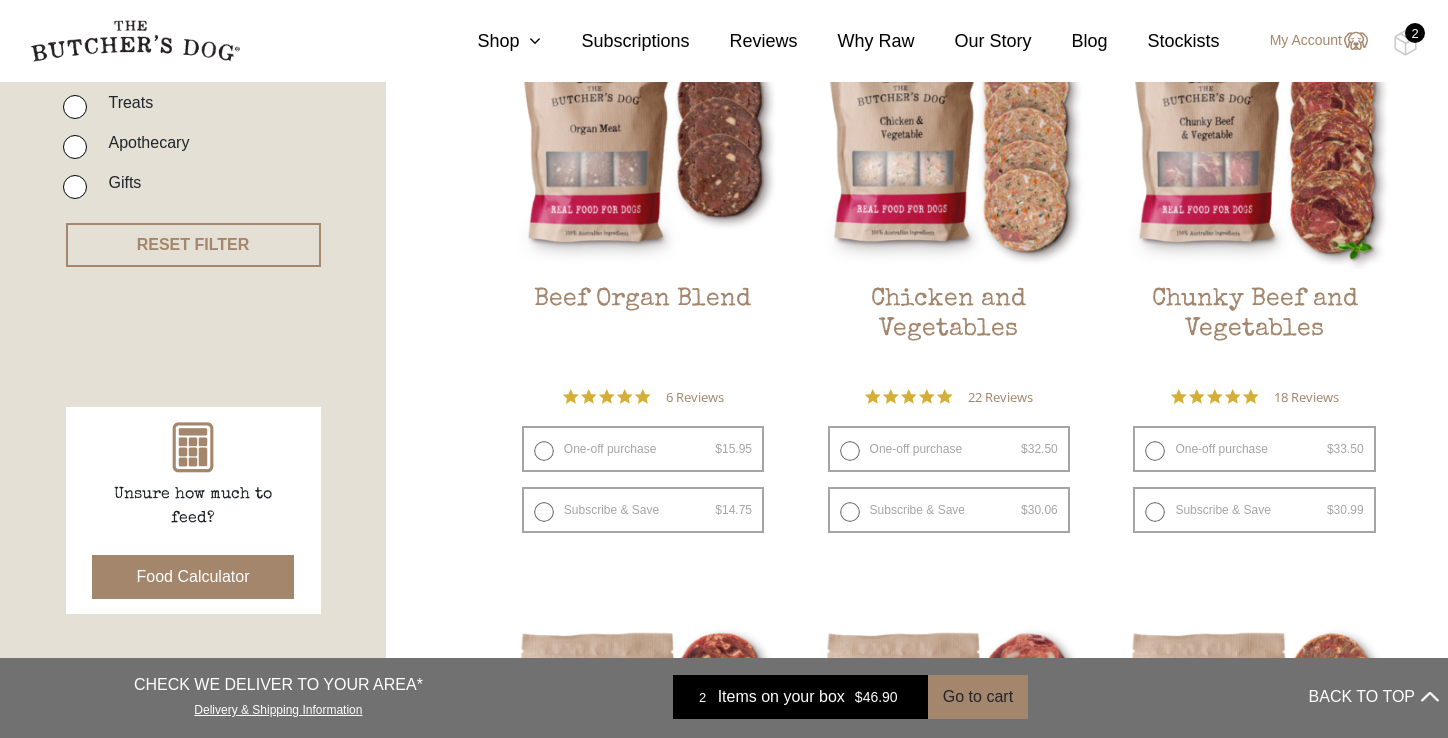 click on "2" at bounding box center (1415, 33) 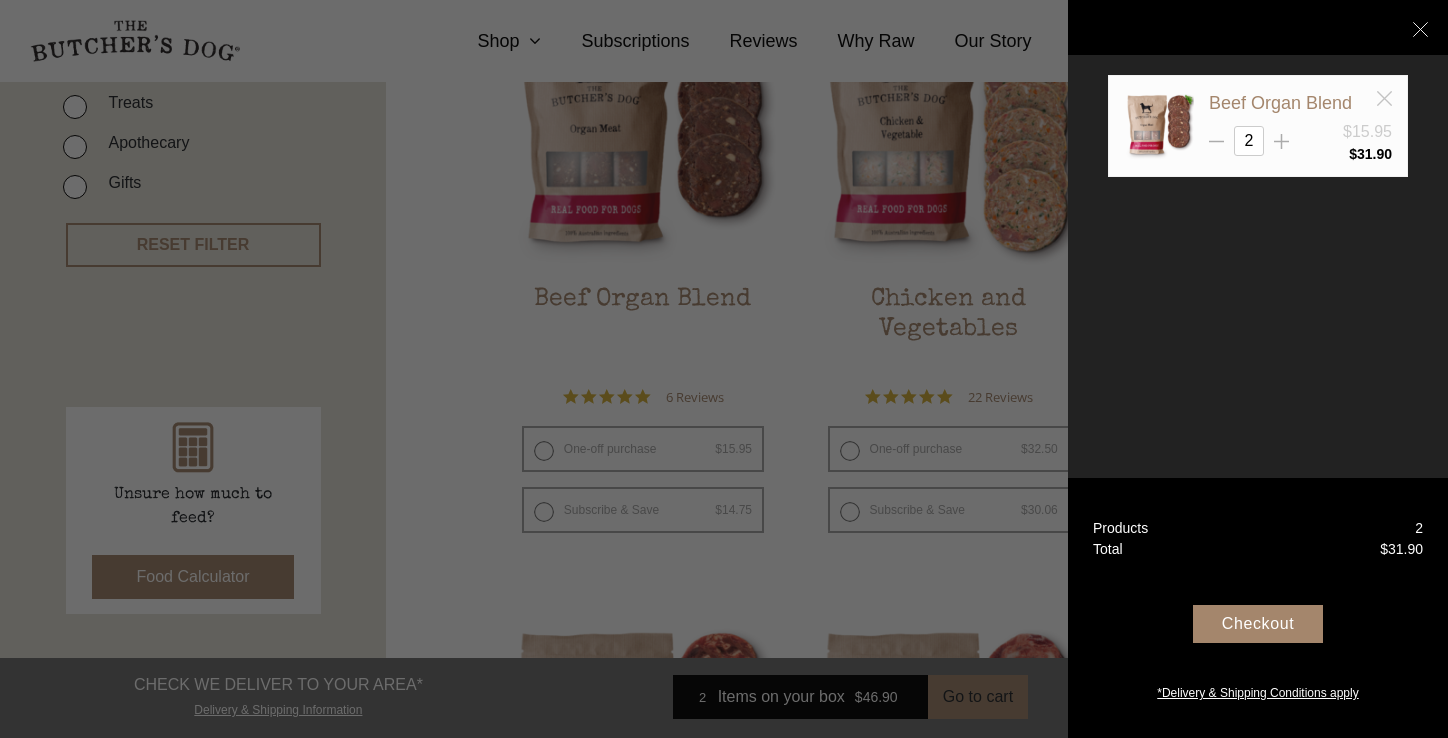 click 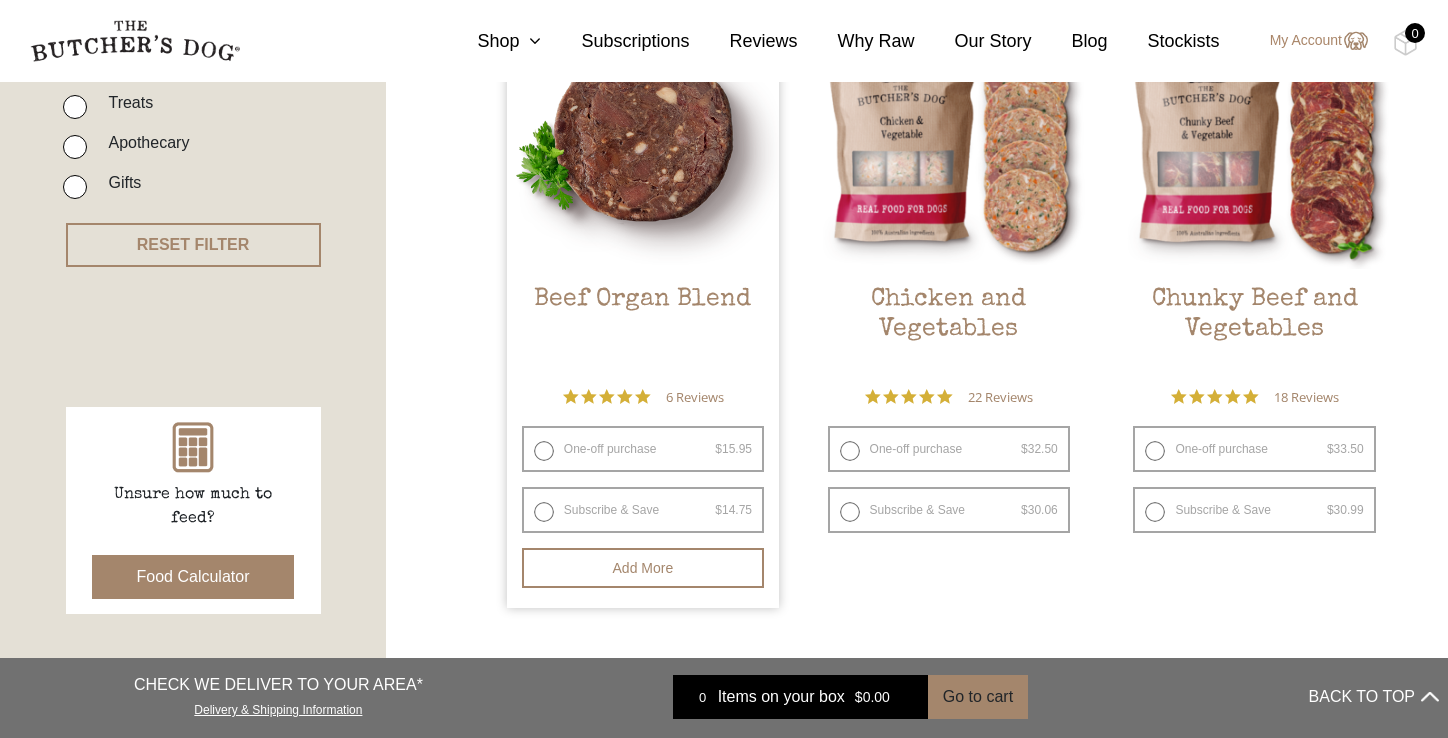 click on "Subscribe &
Save $ 15.95   Original price was: $15.95. $ 14.75 Current price is: $14.75.    / week" at bounding box center [643, 510] 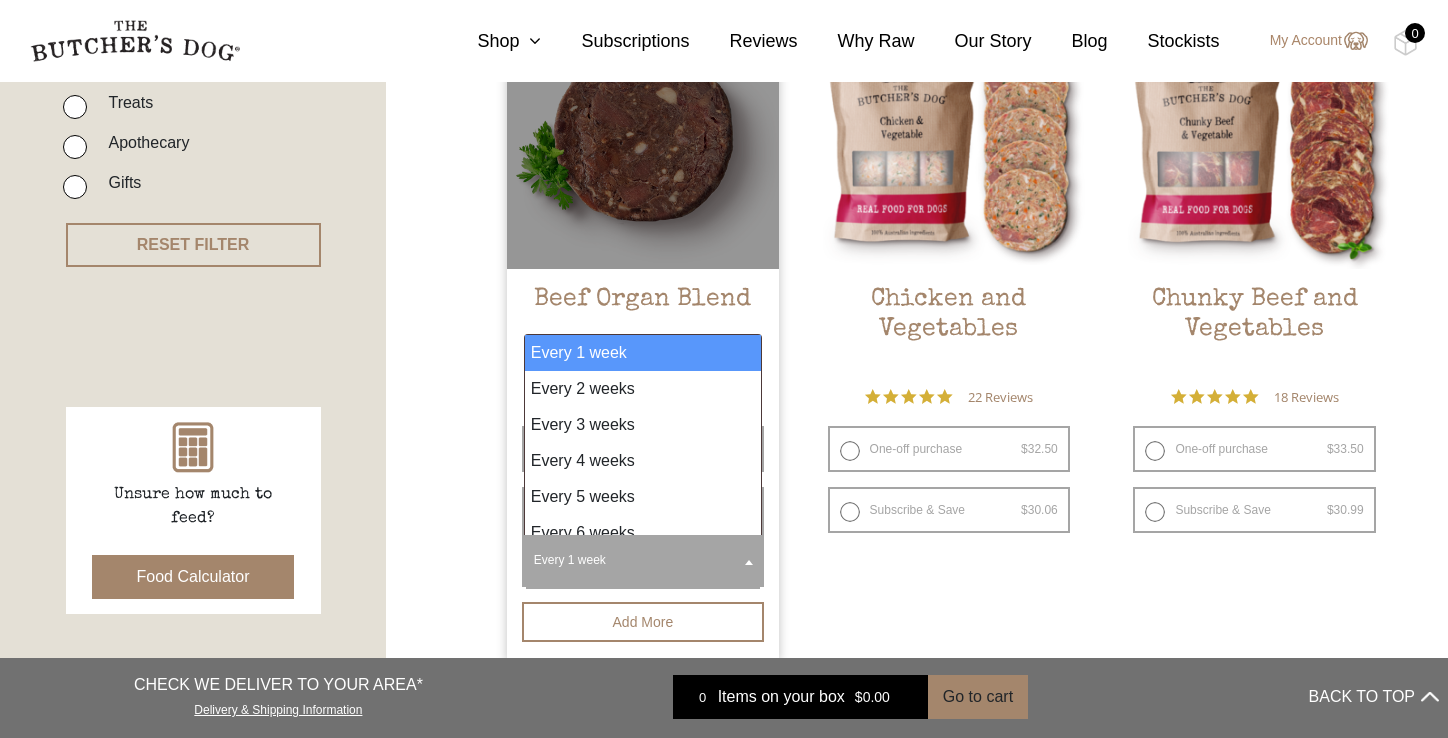 click at bounding box center [749, 562] 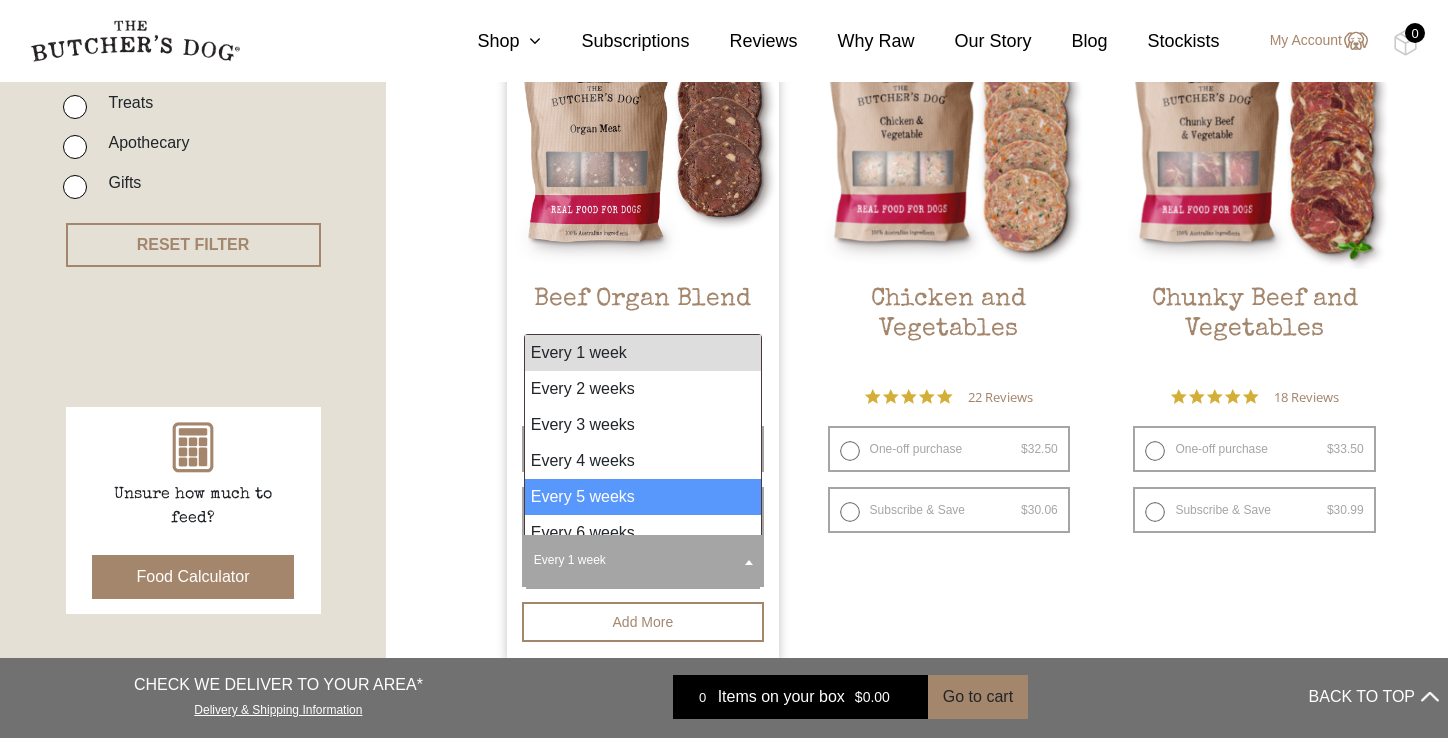 scroll, scrollTop: 16, scrollLeft: 0, axis: vertical 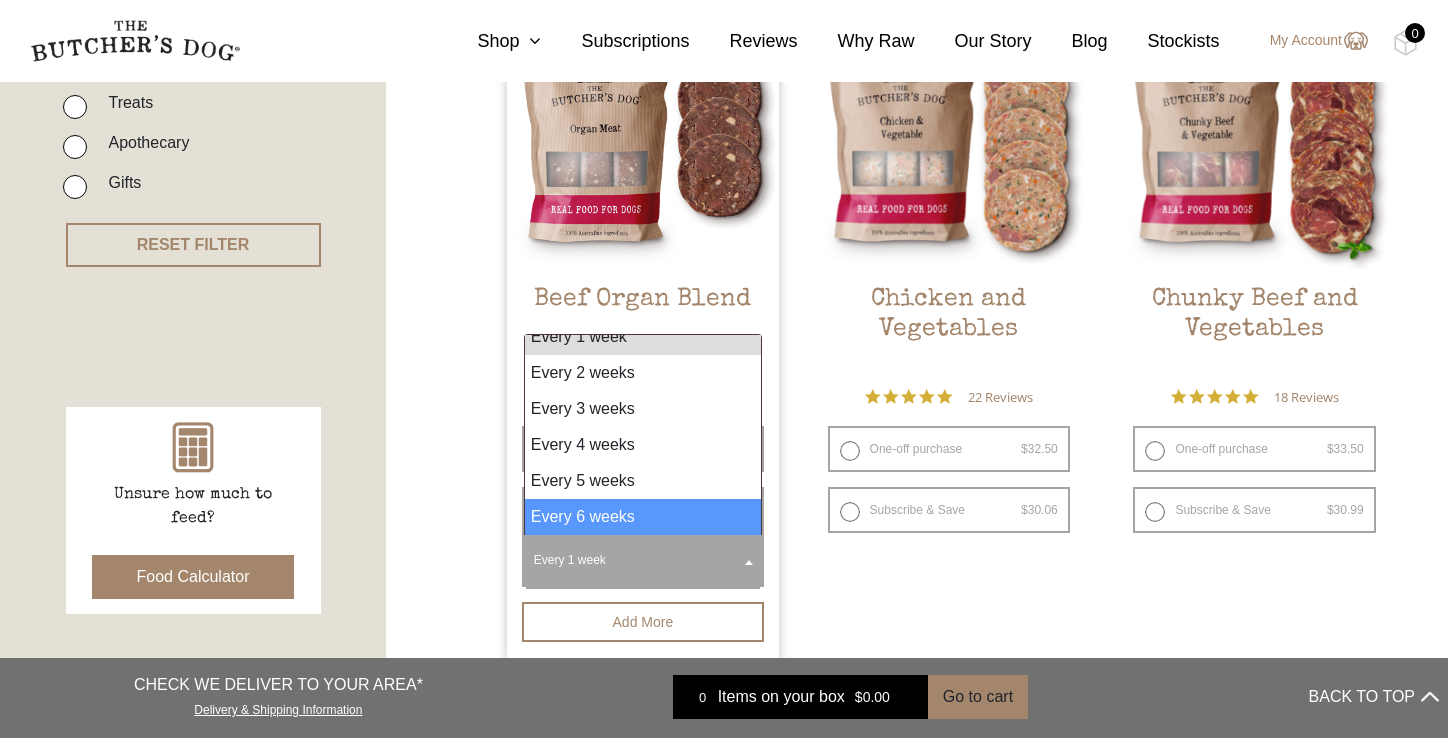select on "6_week" 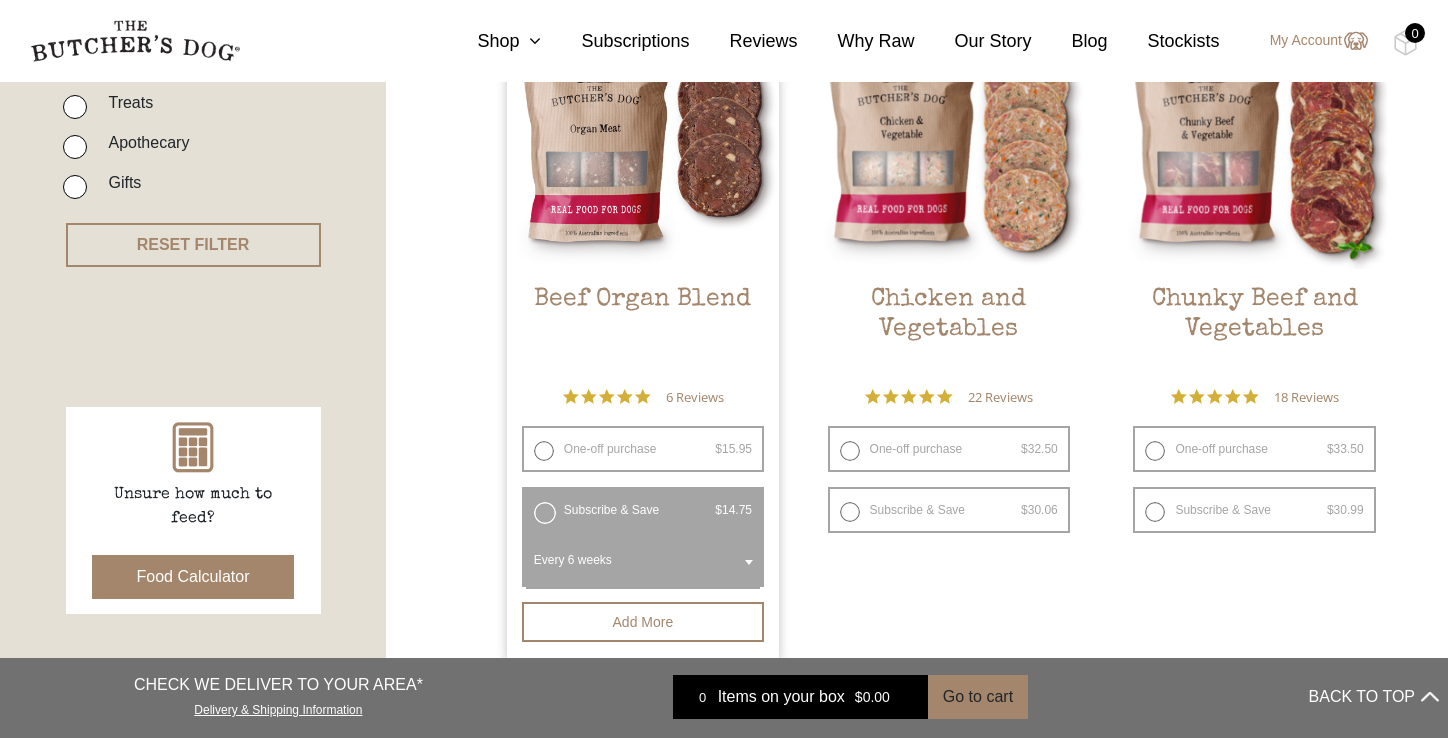 click on "Beef Organ Blend
$ 15.95 Original price was: $15.95. $ 14.75 Current price is: $14.75.  every 6 weeks 7.5% $ 15.95   —  or subscribe and save    7.5%
5.0 star rating      6 Reviews
One-off purchase  $ 15.95   —  or subscribe and save    7.5%
Subscribe &
Save $ 15.95   Original price was: $15.95. $ 14.75 Current price is: $14.75.    / week" at bounding box center (949, 1282) 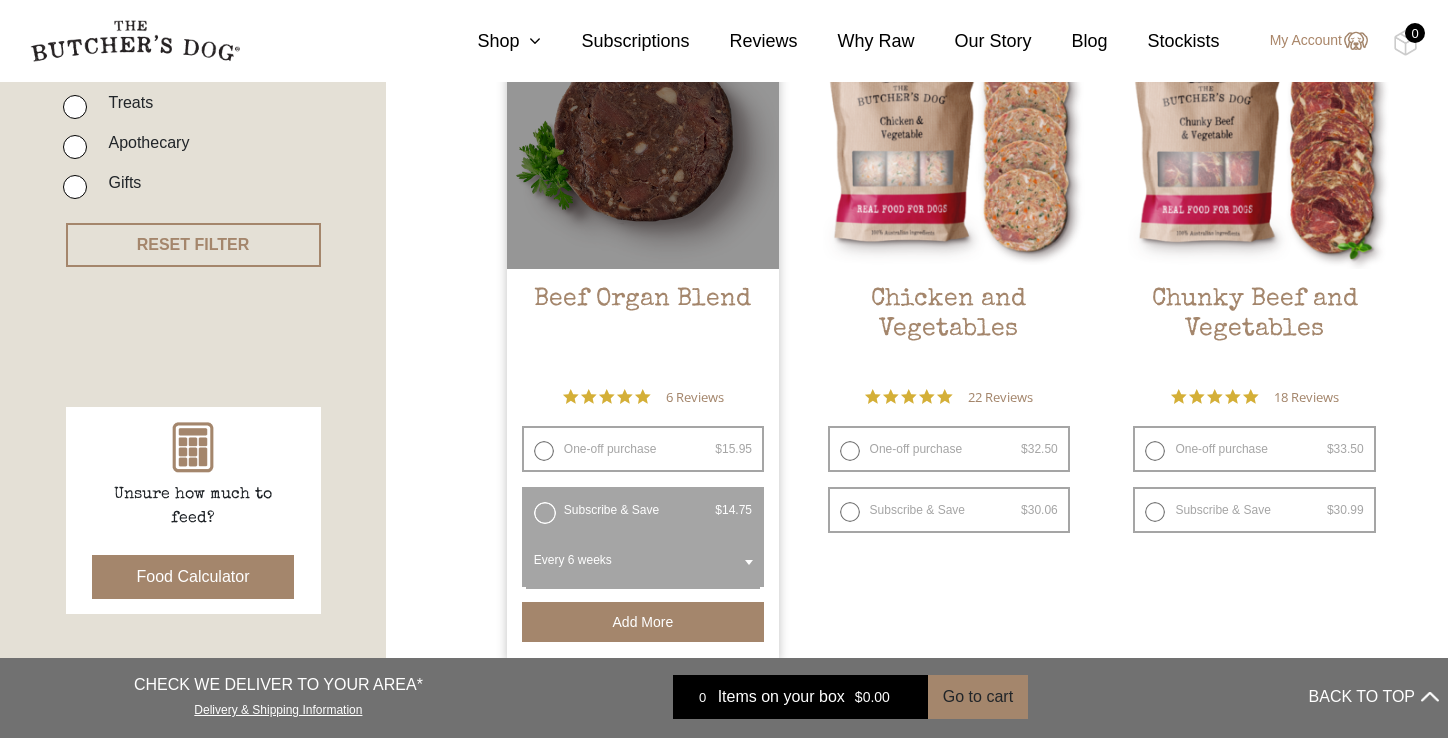 click on "Add more" at bounding box center [643, 622] 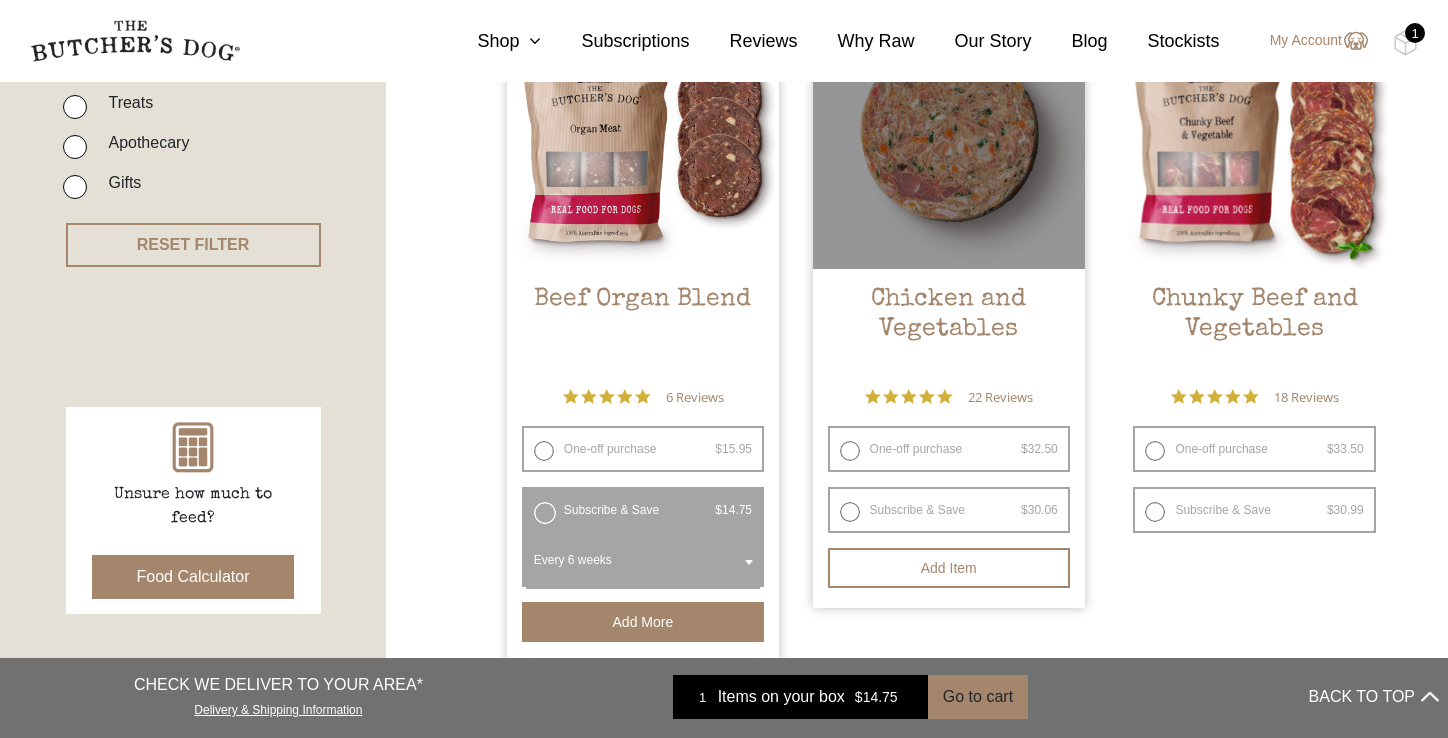 click on "Subscribe &
Save $ 32.50   Original price was: $32.50. $ 30.06 Current price is: $30.06.    / week" at bounding box center (949, 510) 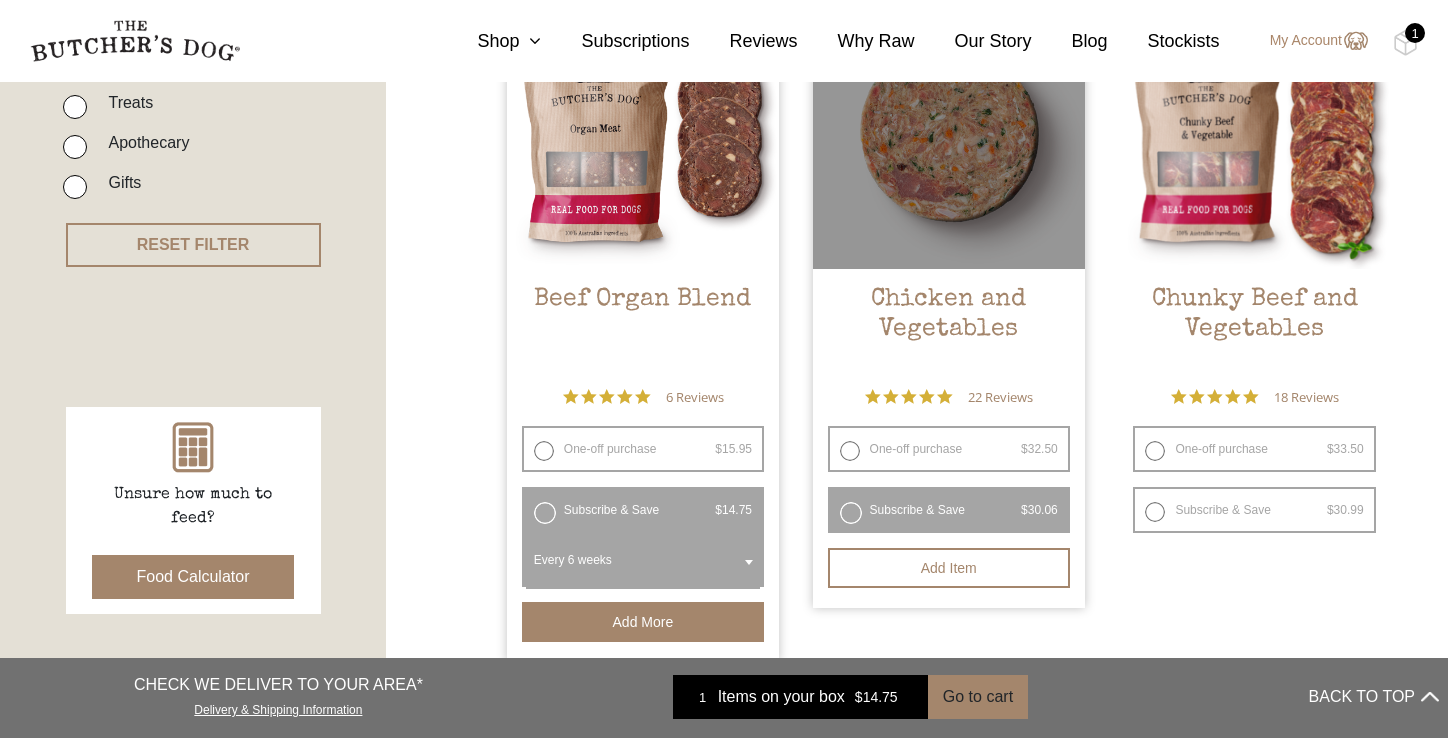 radio on "false" 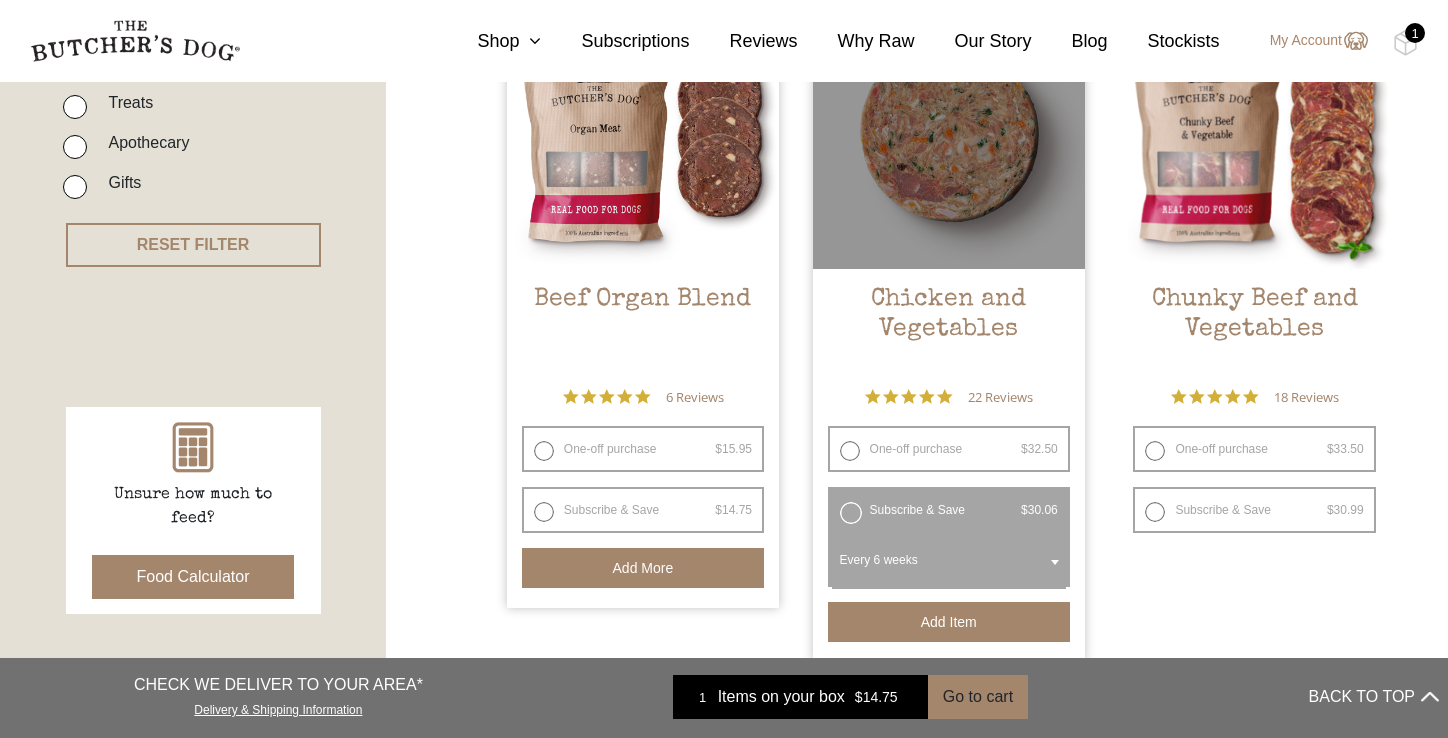 click on "Add item" at bounding box center (949, 622) 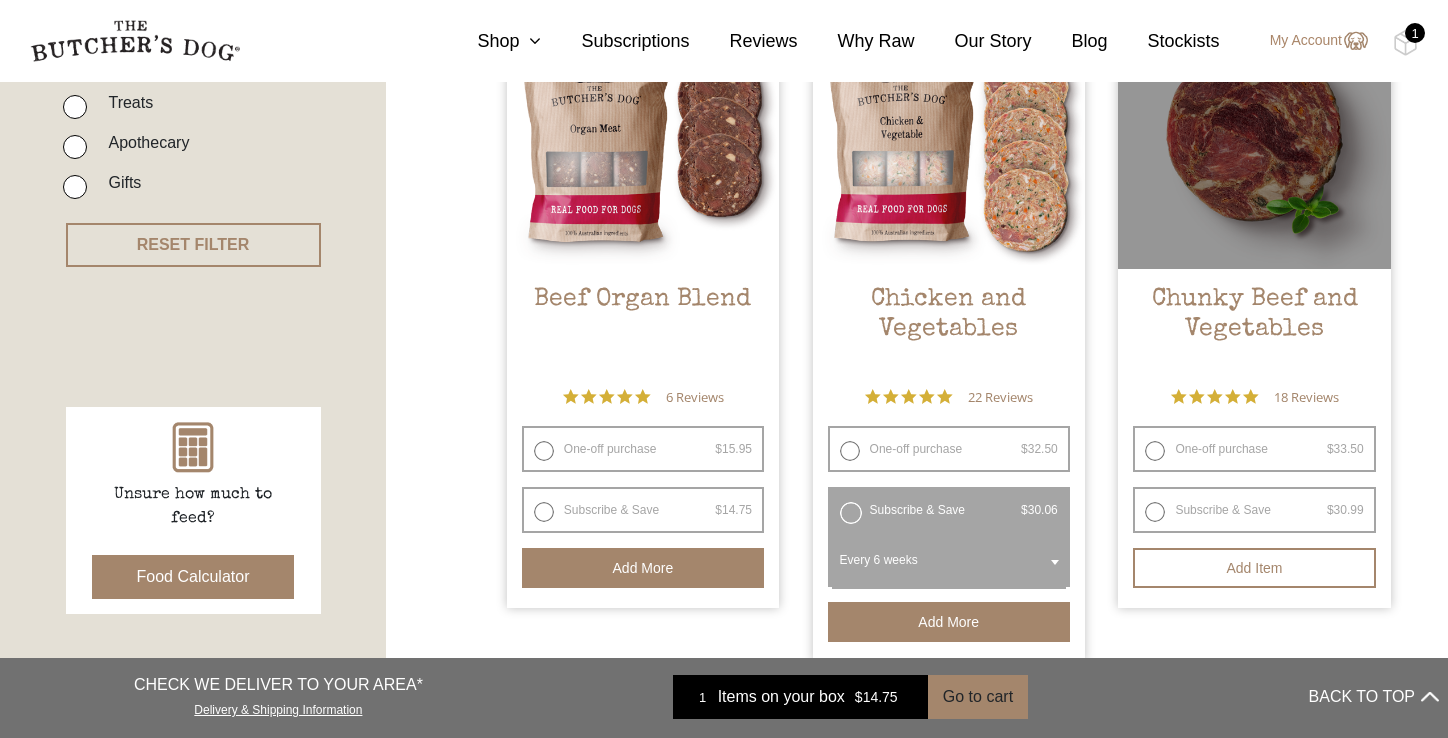 click on "Subscribe &
Save $ 33.50   Original price was: $33.50. $ 30.99 Current price is: $30.99.    / week" at bounding box center (1254, 510) 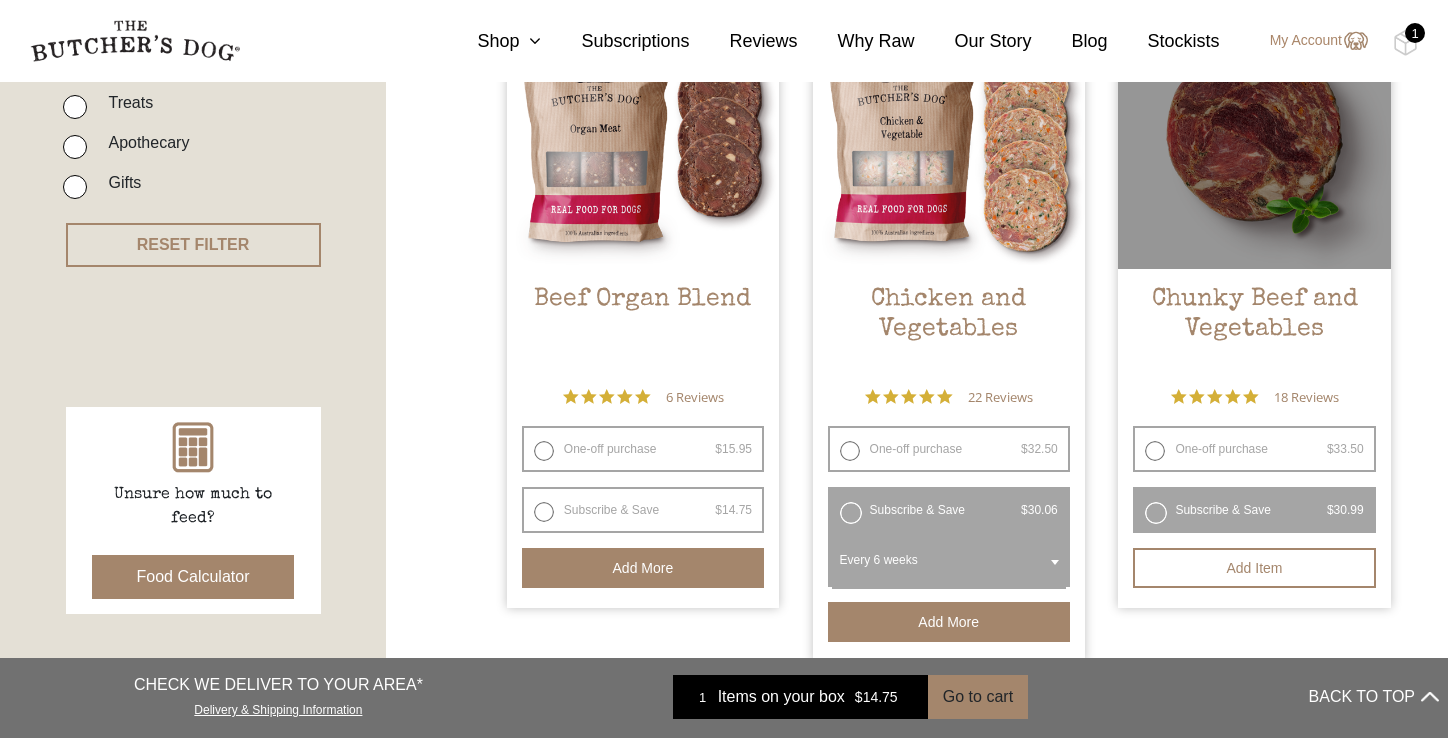 radio on "false" 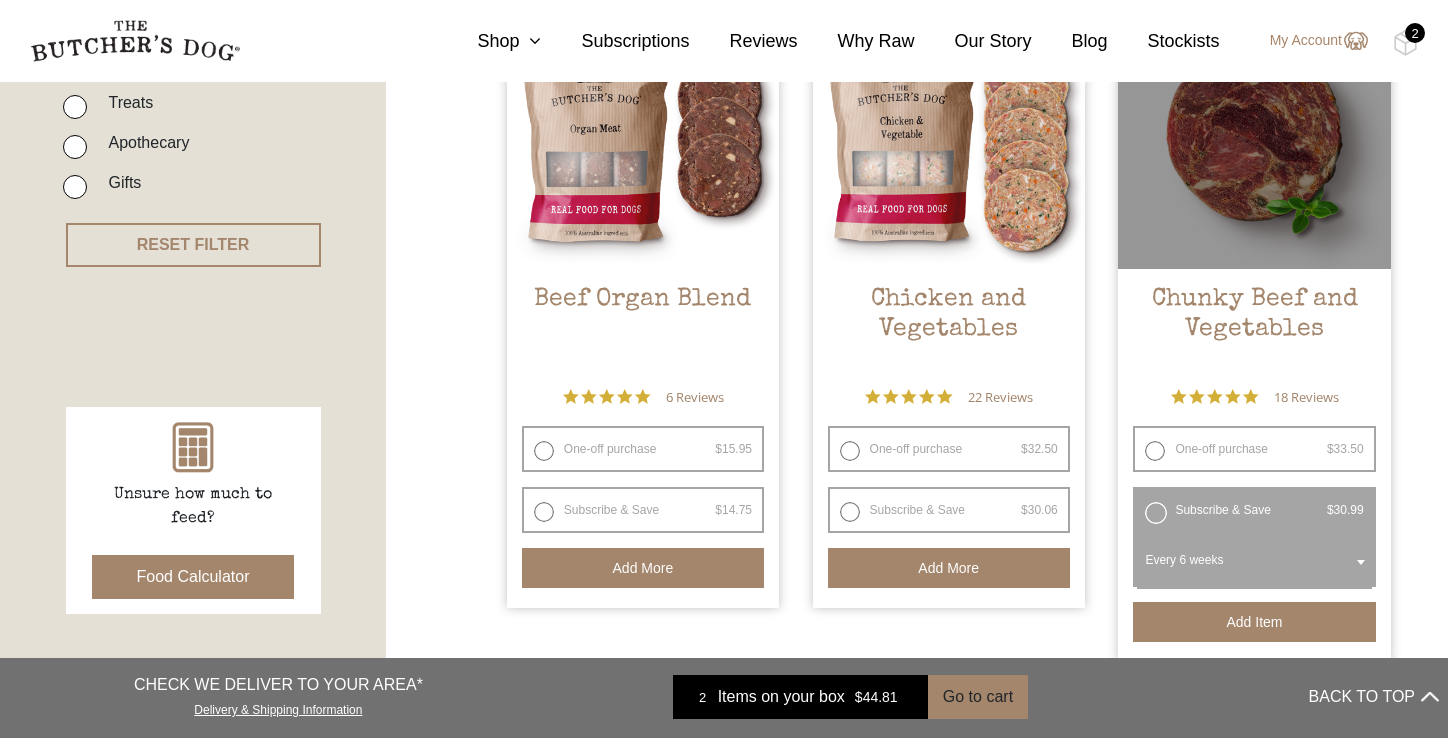 click on "Add item" at bounding box center [1254, 622] 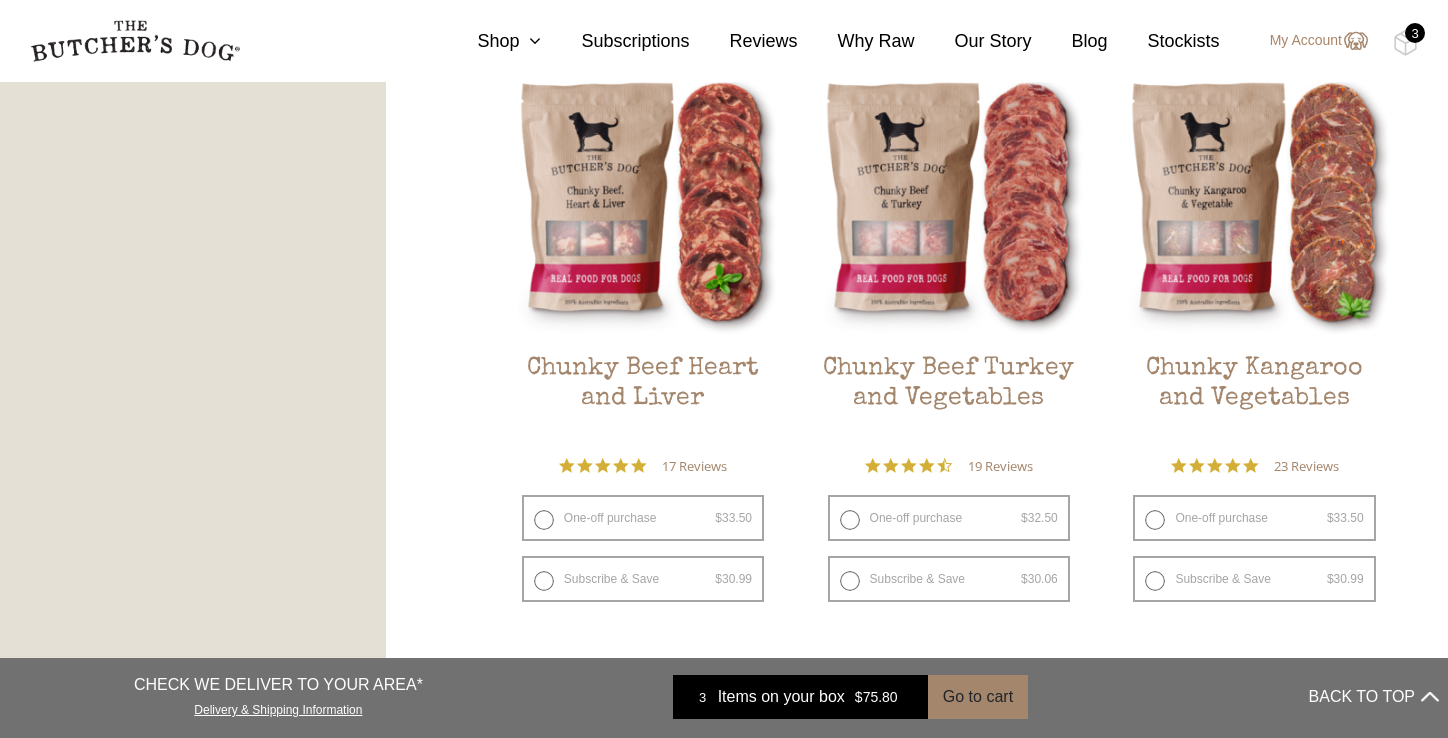 scroll, scrollTop: 1250, scrollLeft: 0, axis: vertical 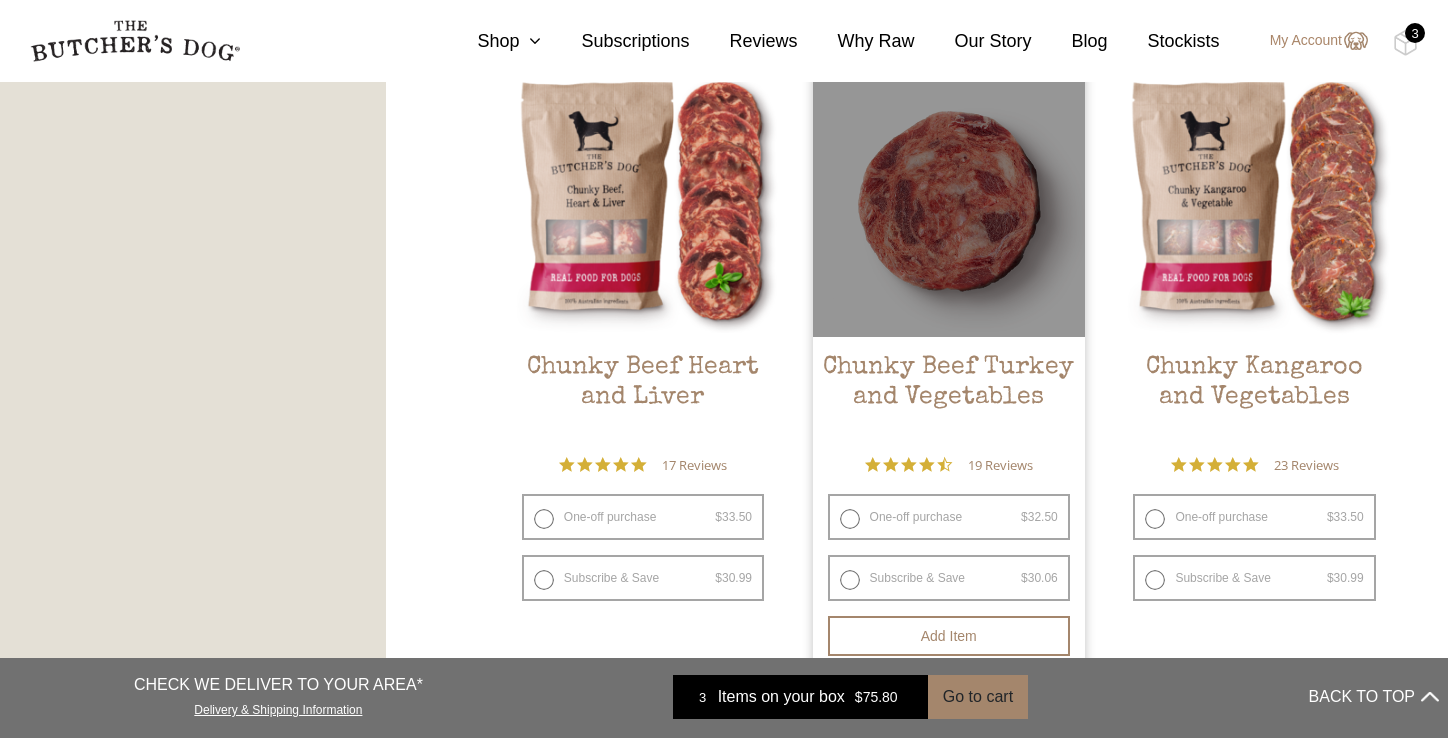 click on "Subscribe &
Save $ 32.50   Original price was: $32.50. $ 30.06 Current price is: $30.06.    / week" at bounding box center [949, 578] 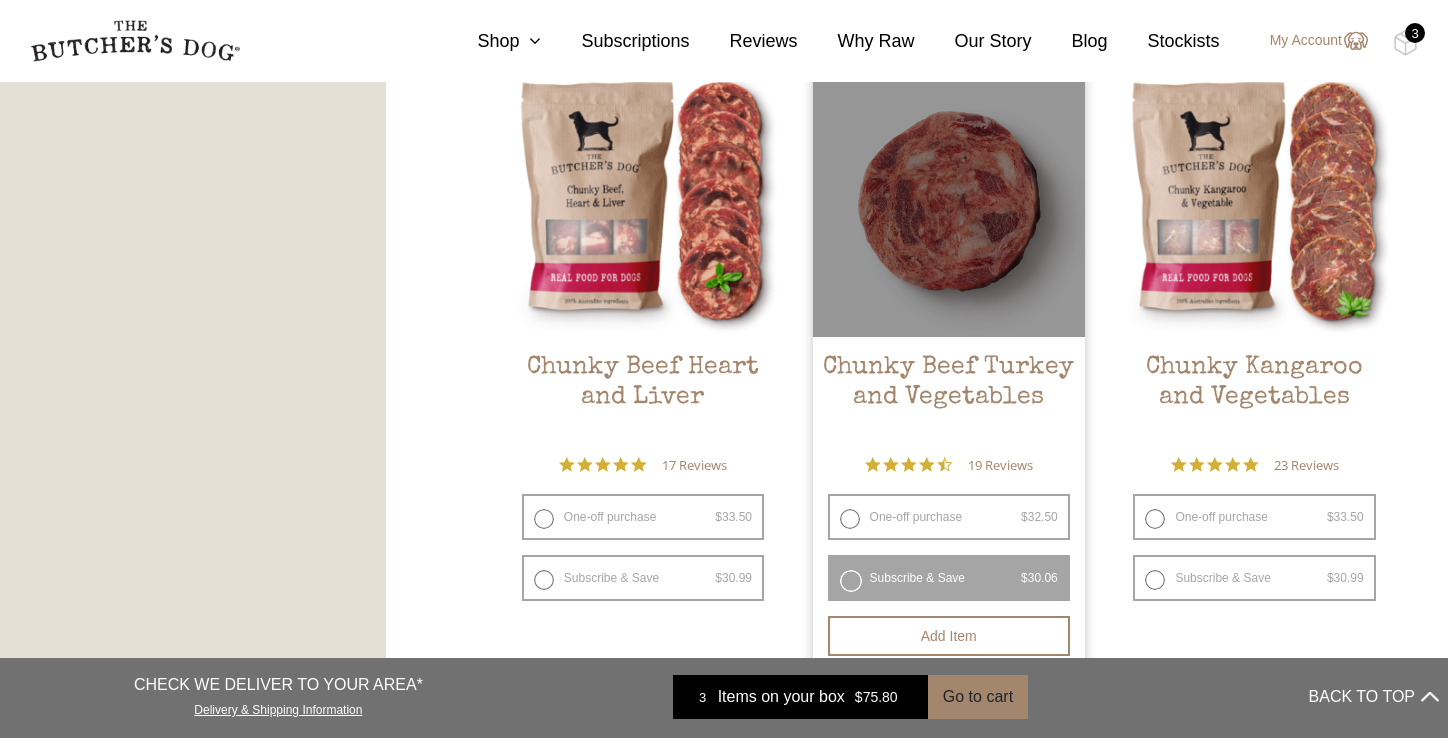 radio on "false" 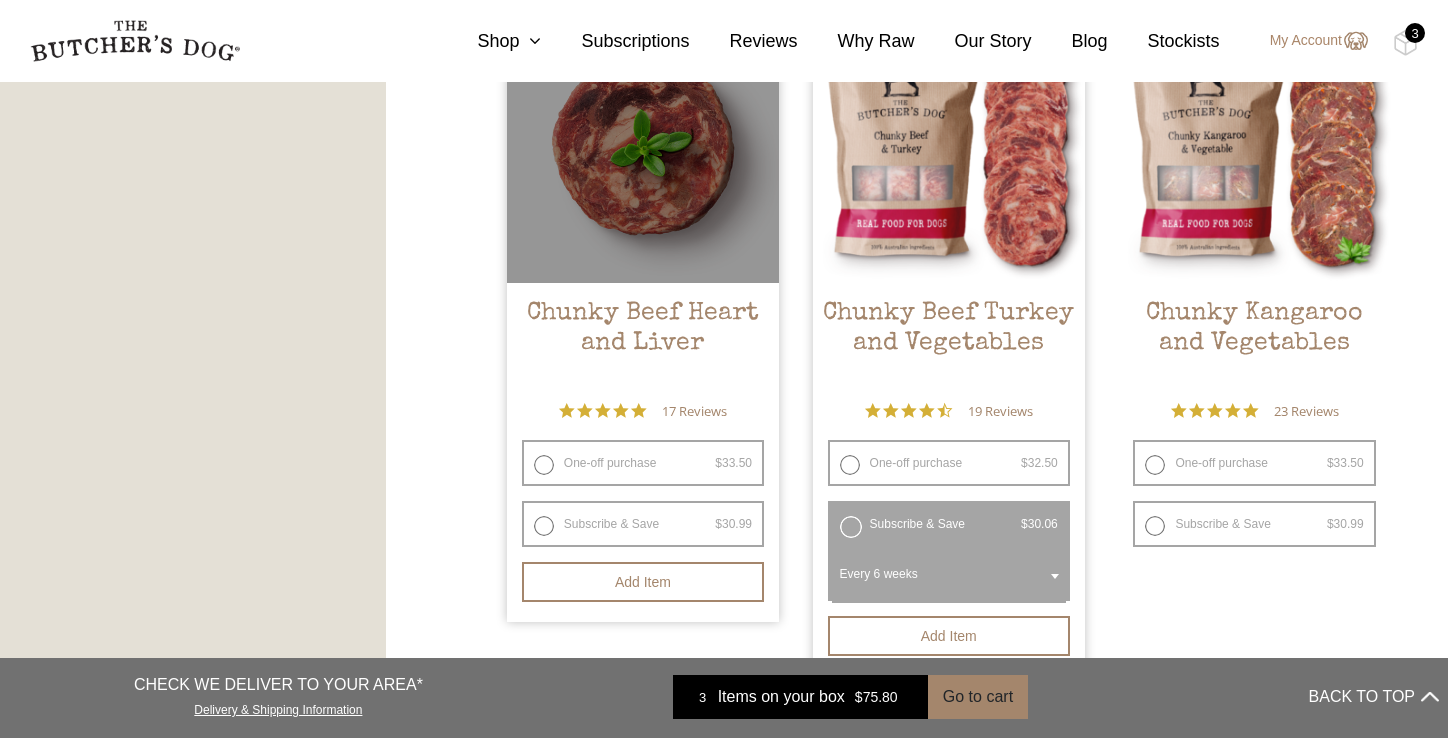 click on "Subscribe &
Save $ 33.50   Original price was: $33.50. $ 30.99 Current price is: $30.99.    / week" at bounding box center (643, 524) 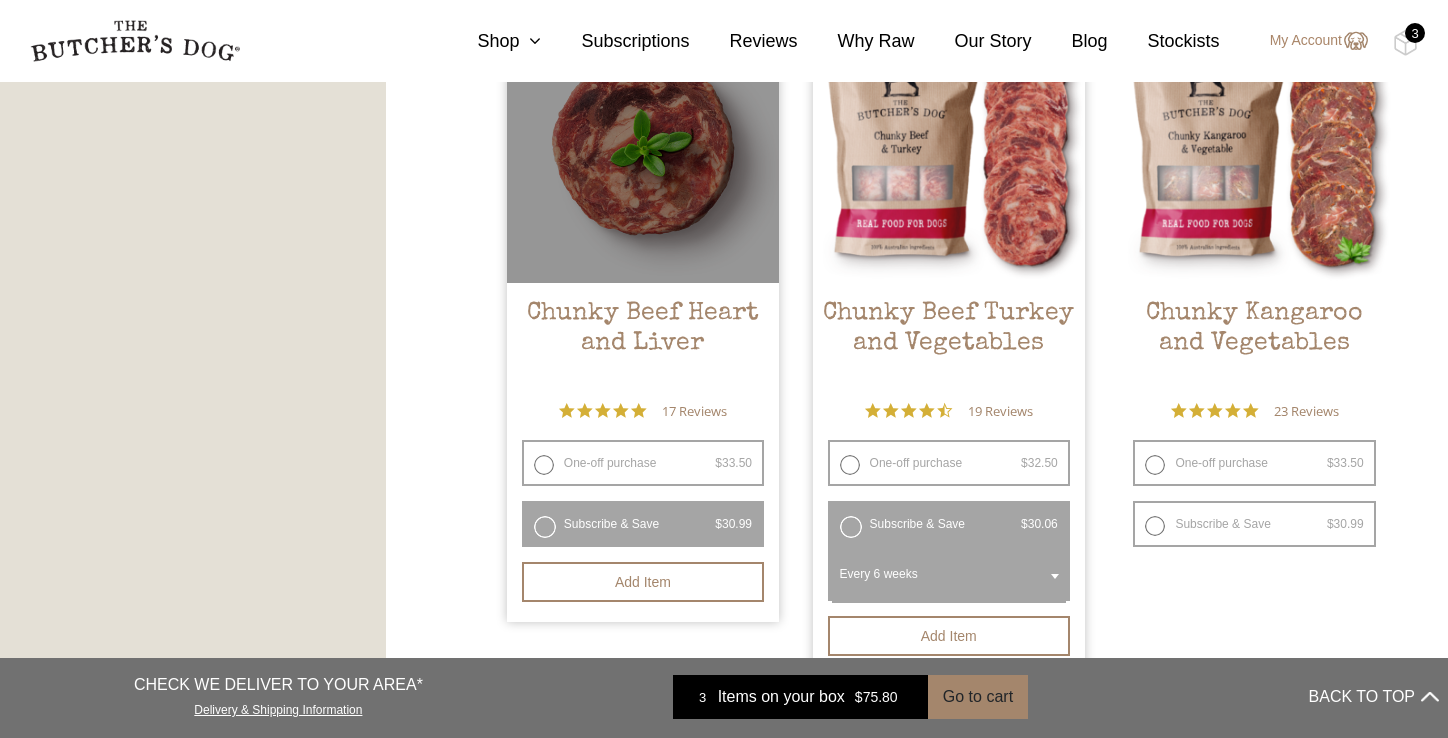 select on "6_week" 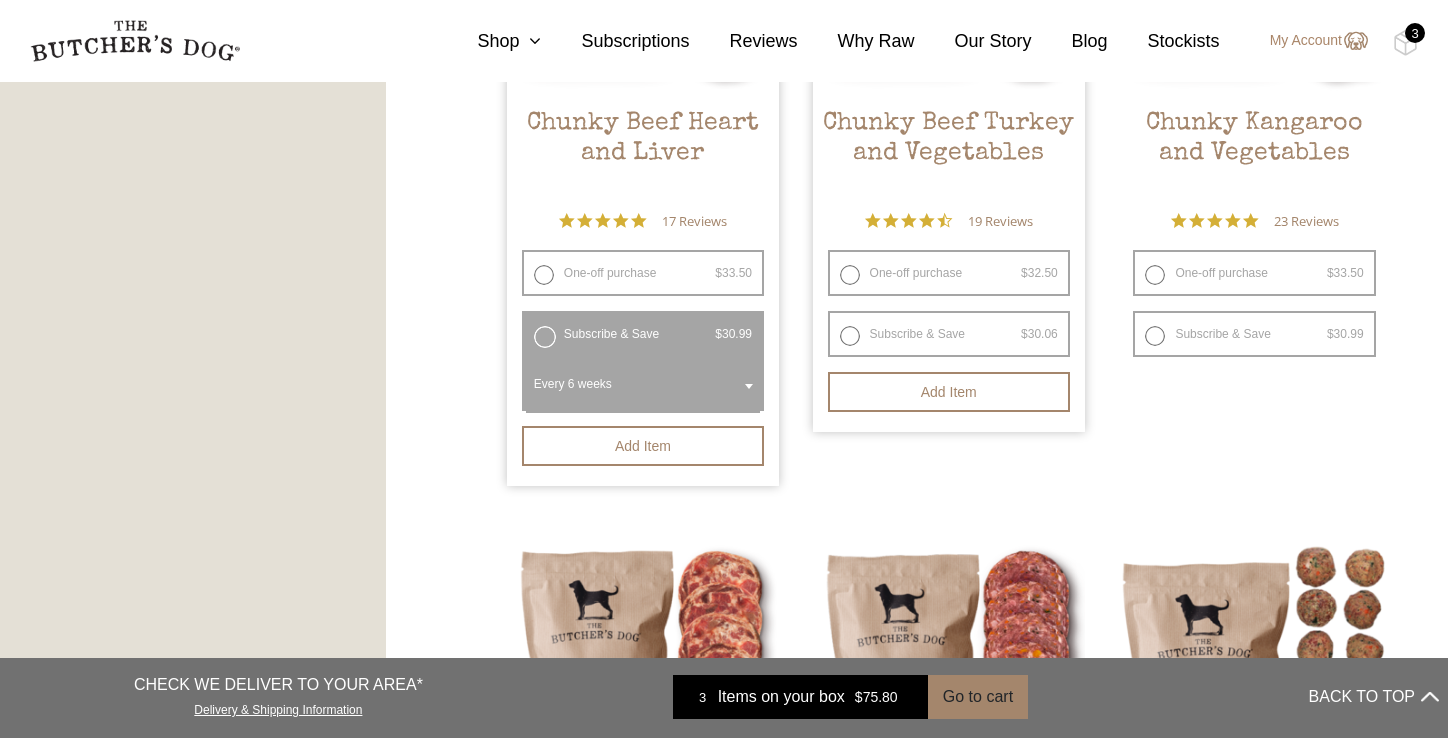 scroll, scrollTop: 1450, scrollLeft: 0, axis: vertical 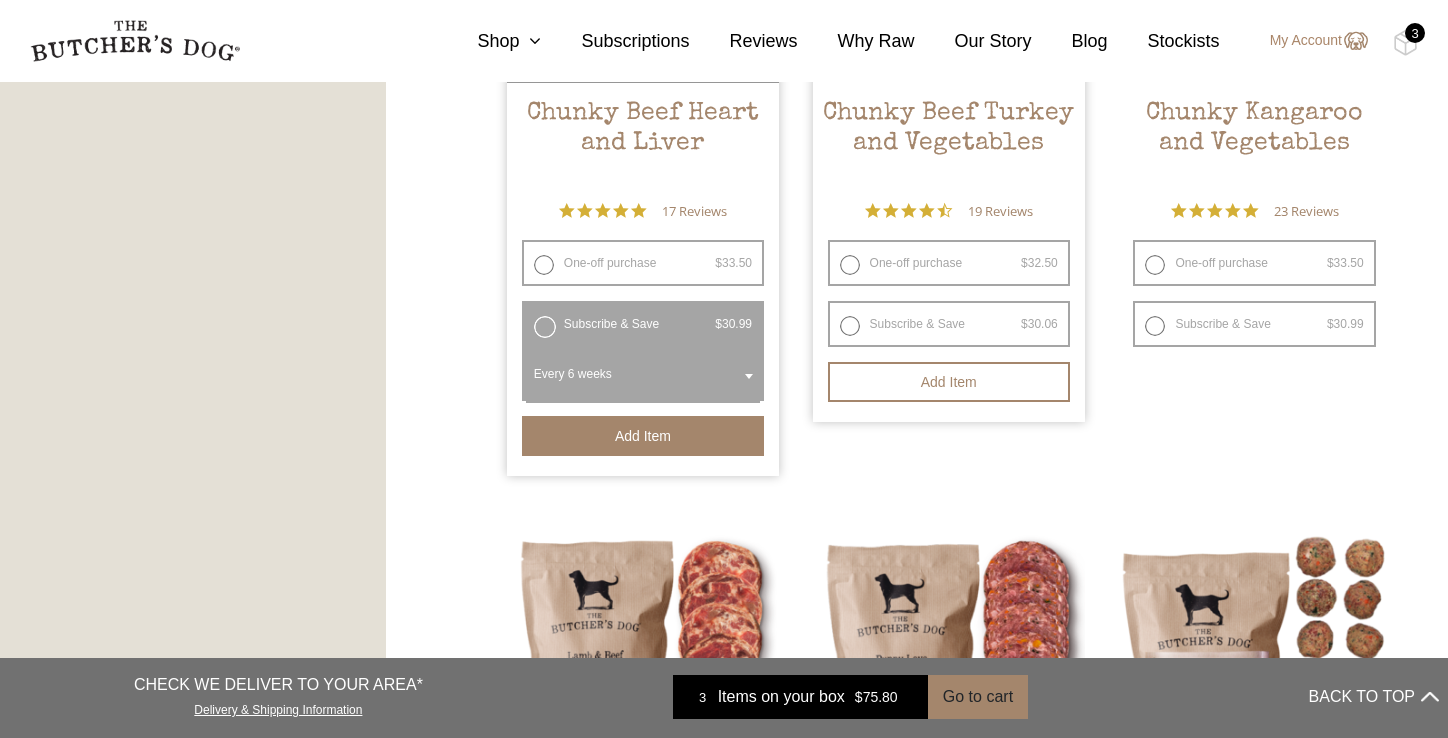 click on "Add item" at bounding box center [643, 436] 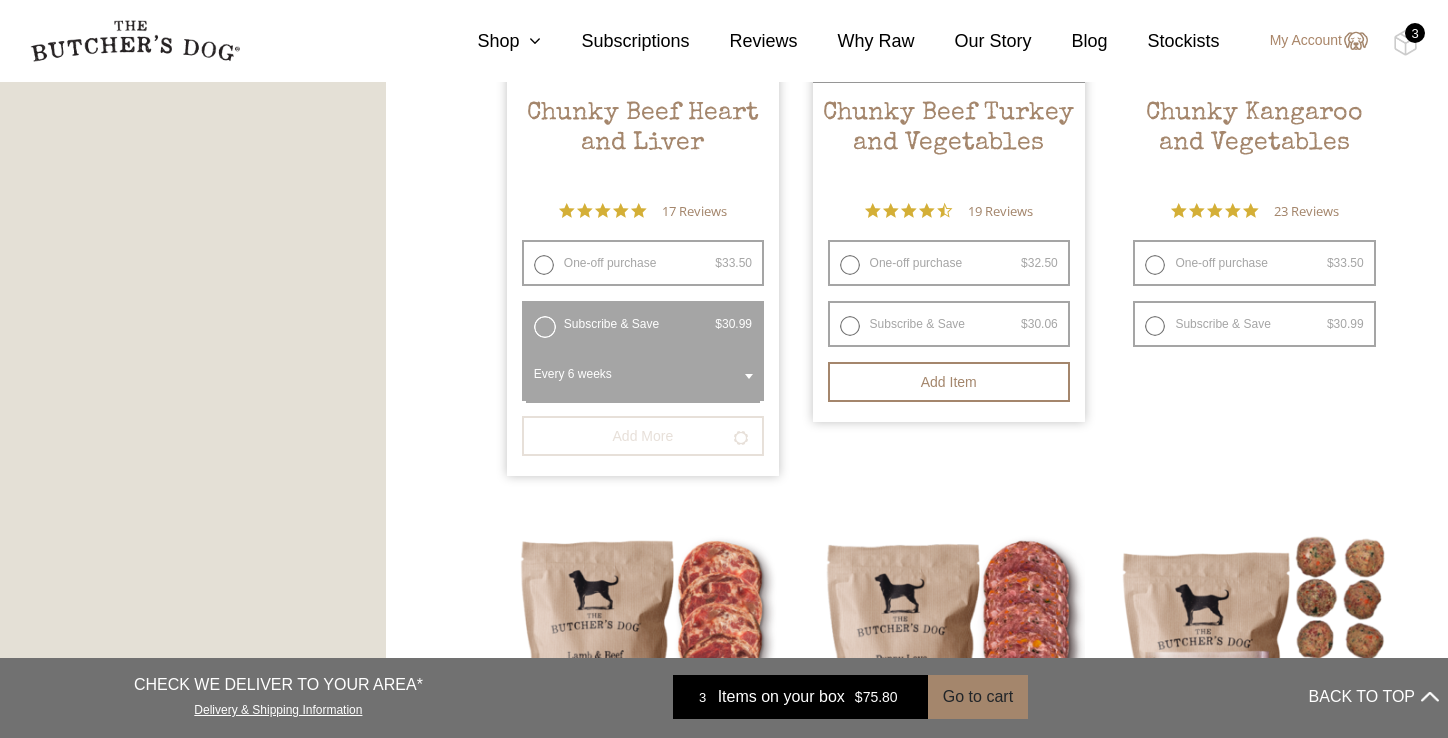 click on "Subscribe &
Save $ 32.50   Original price was: $32.50. $ 30.06 Current price is: $30.06.    / week" at bounding box center [949, 324] 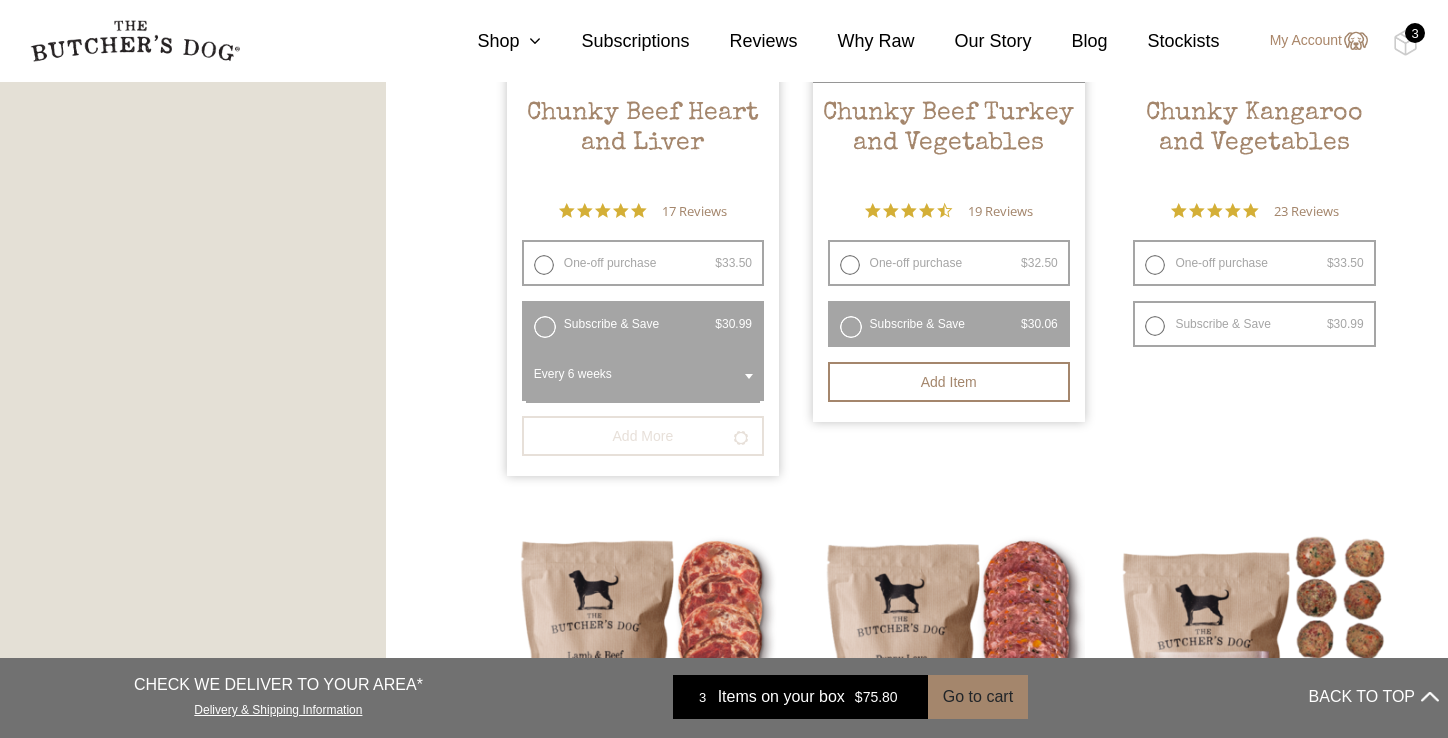radio on "false" 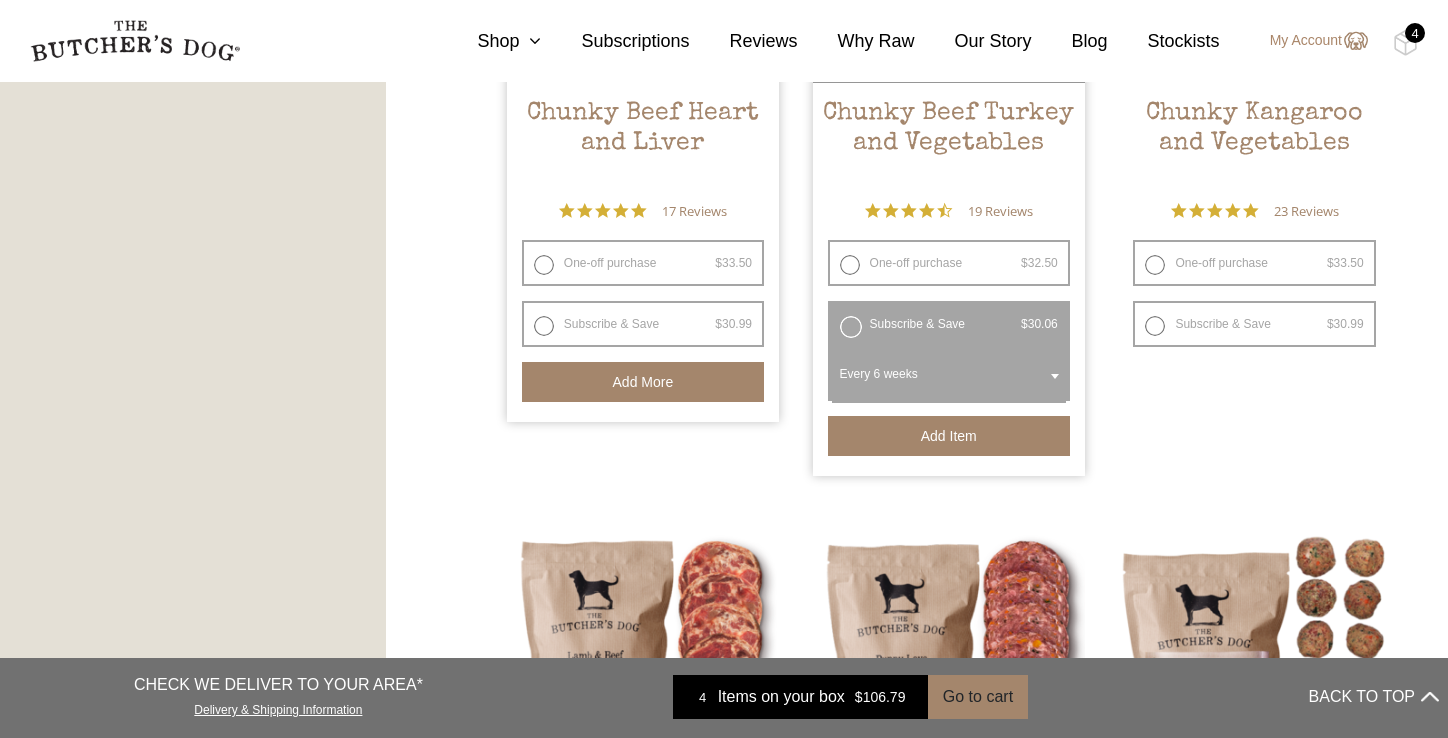 click on "Add item" at bounding box center (949, 436) 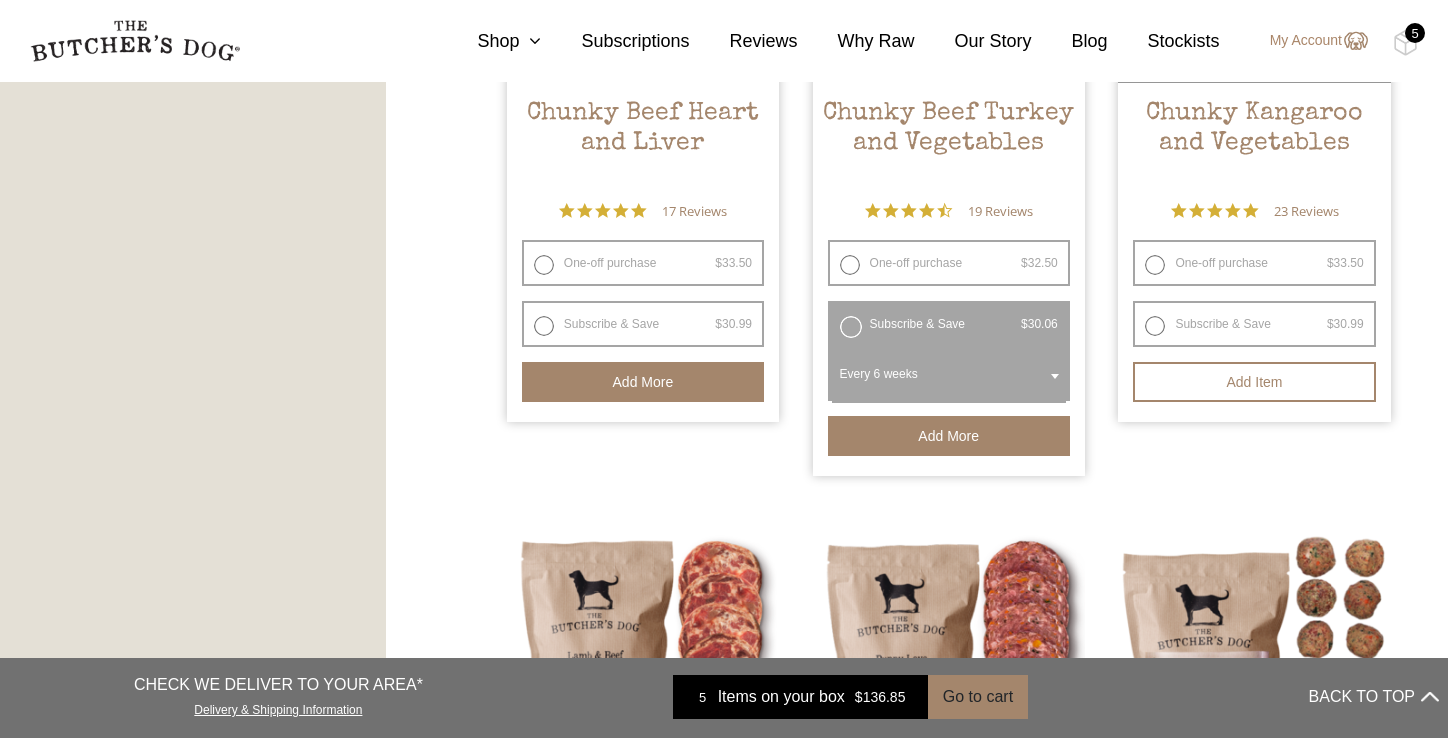 click on "Subscribe &
Save $ 33.50   Original price was: $33.50. $ 30.99 Current price is: $30.99.    / week" at bounding box center [1254, 324] 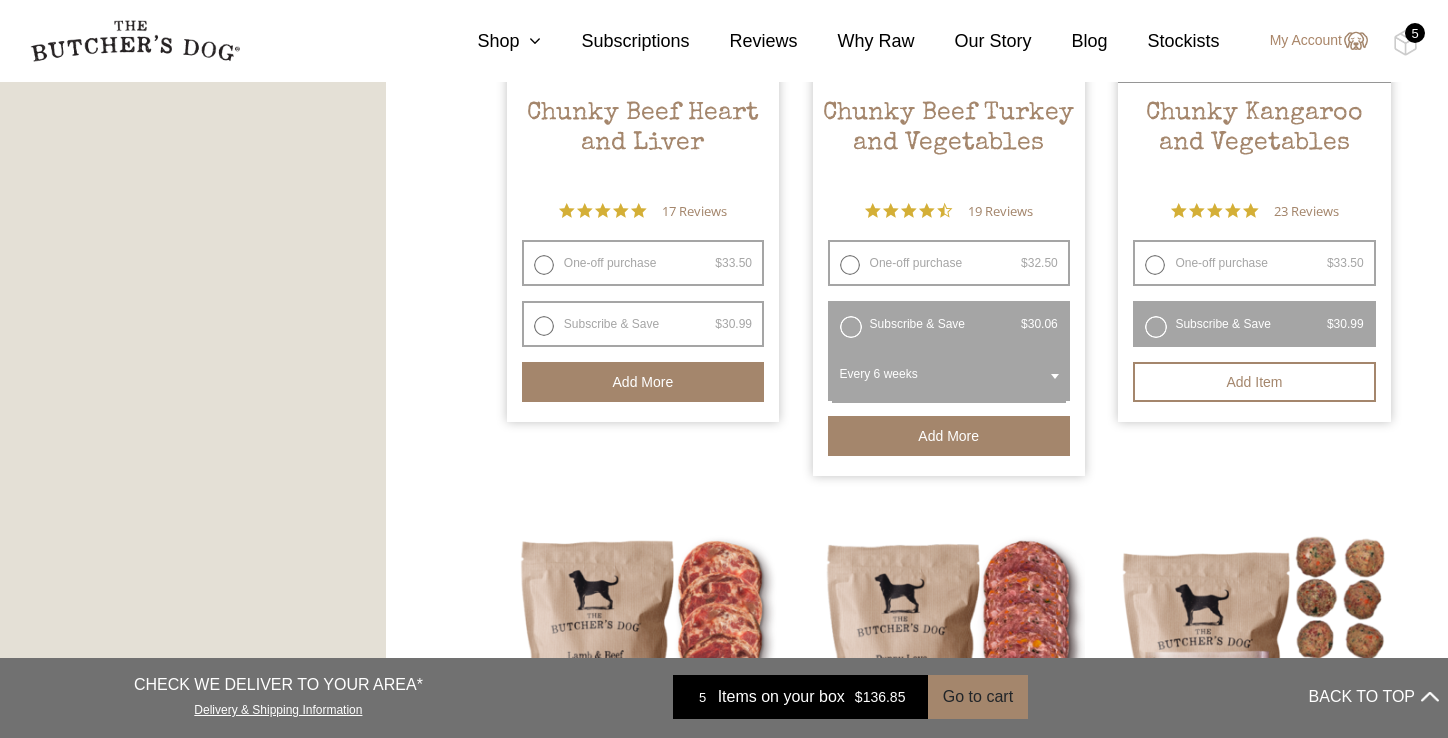 radio on "false" 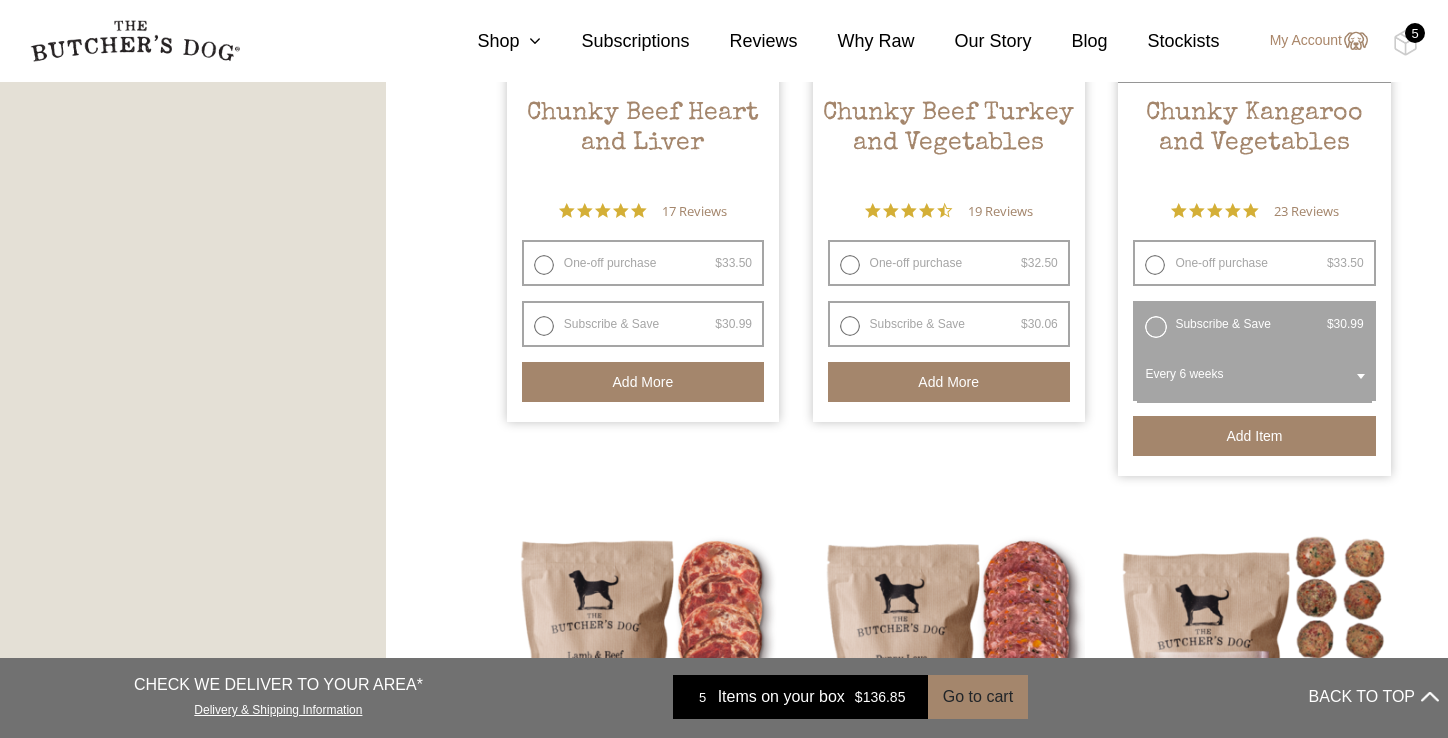 click on "Add item" at bounding box center [1254, 436] 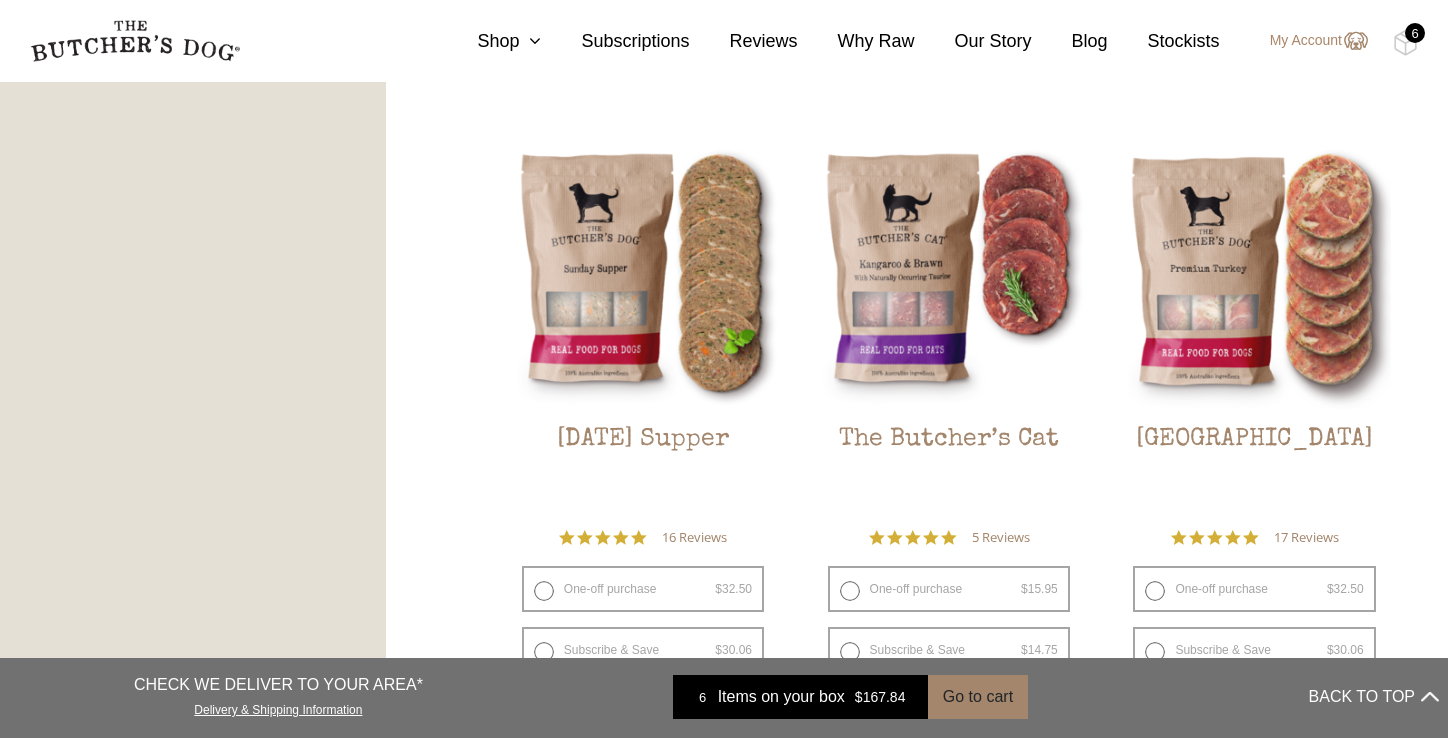 scroll, scrollTop: 2457, scrollLeft: 0, axis: vertical 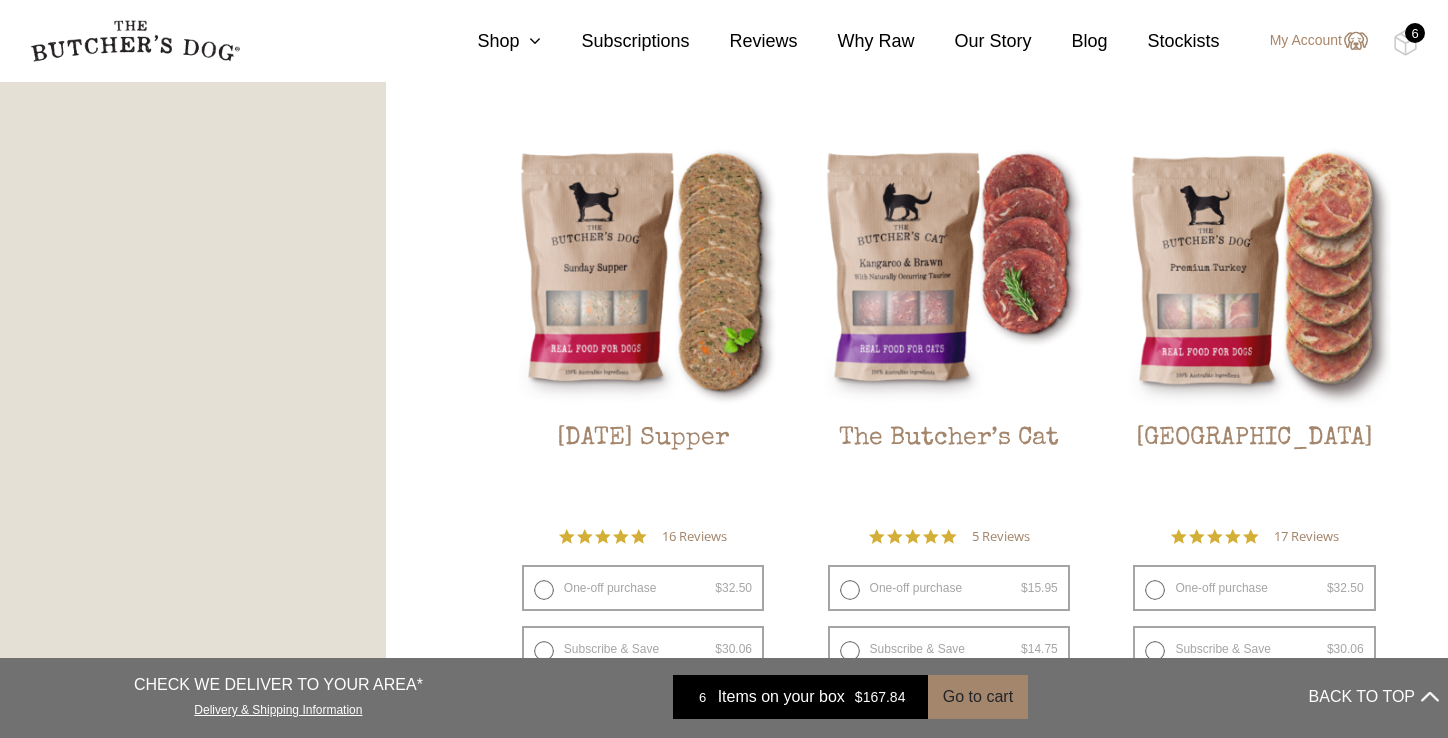 click on "6" at bounding box center [1415, 33] 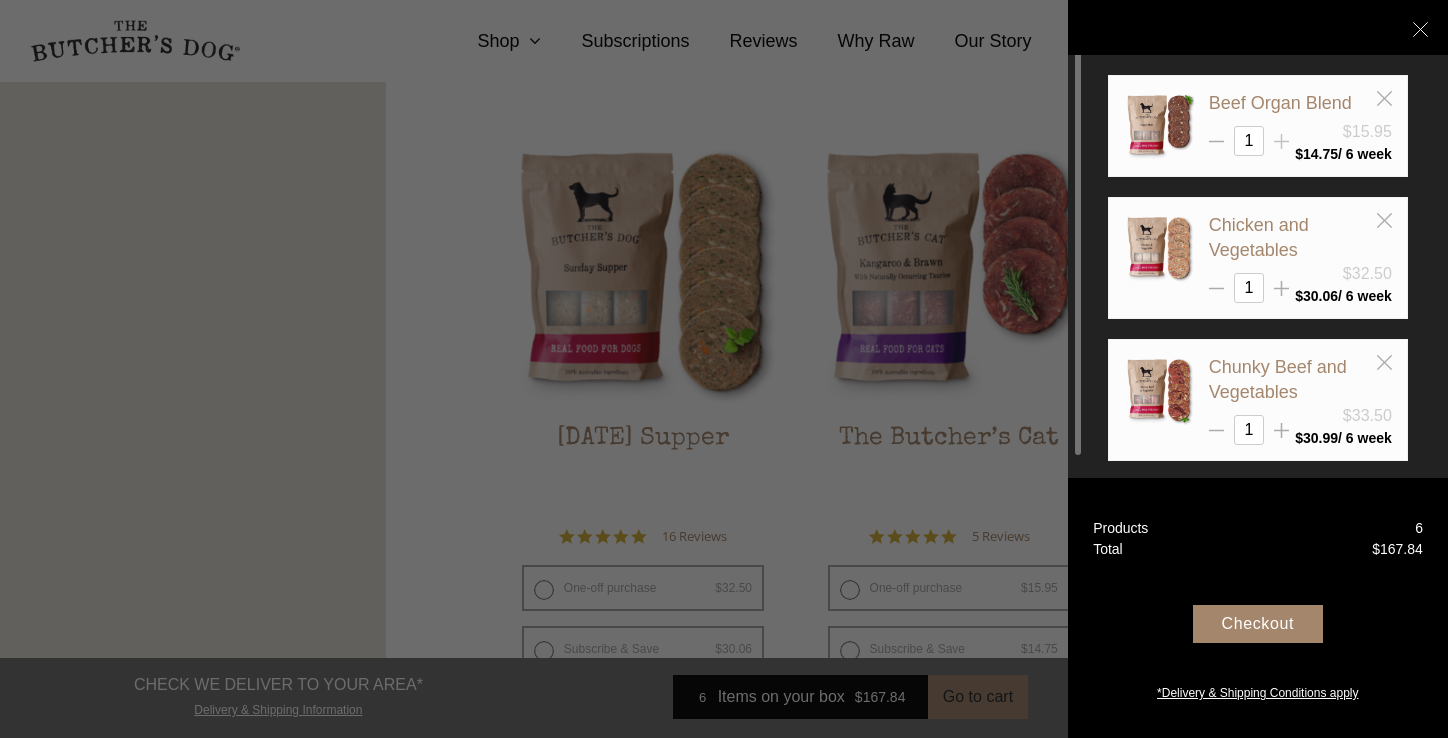 click 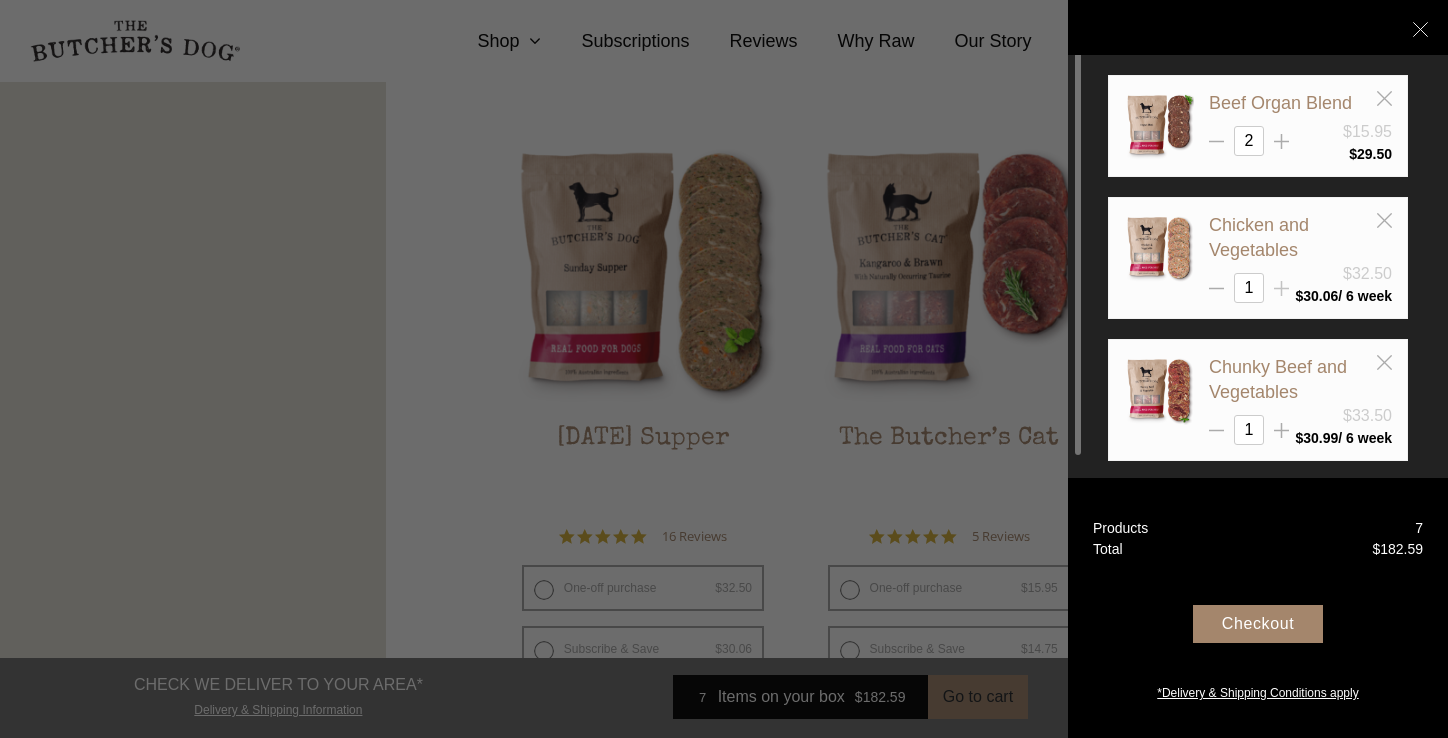 click 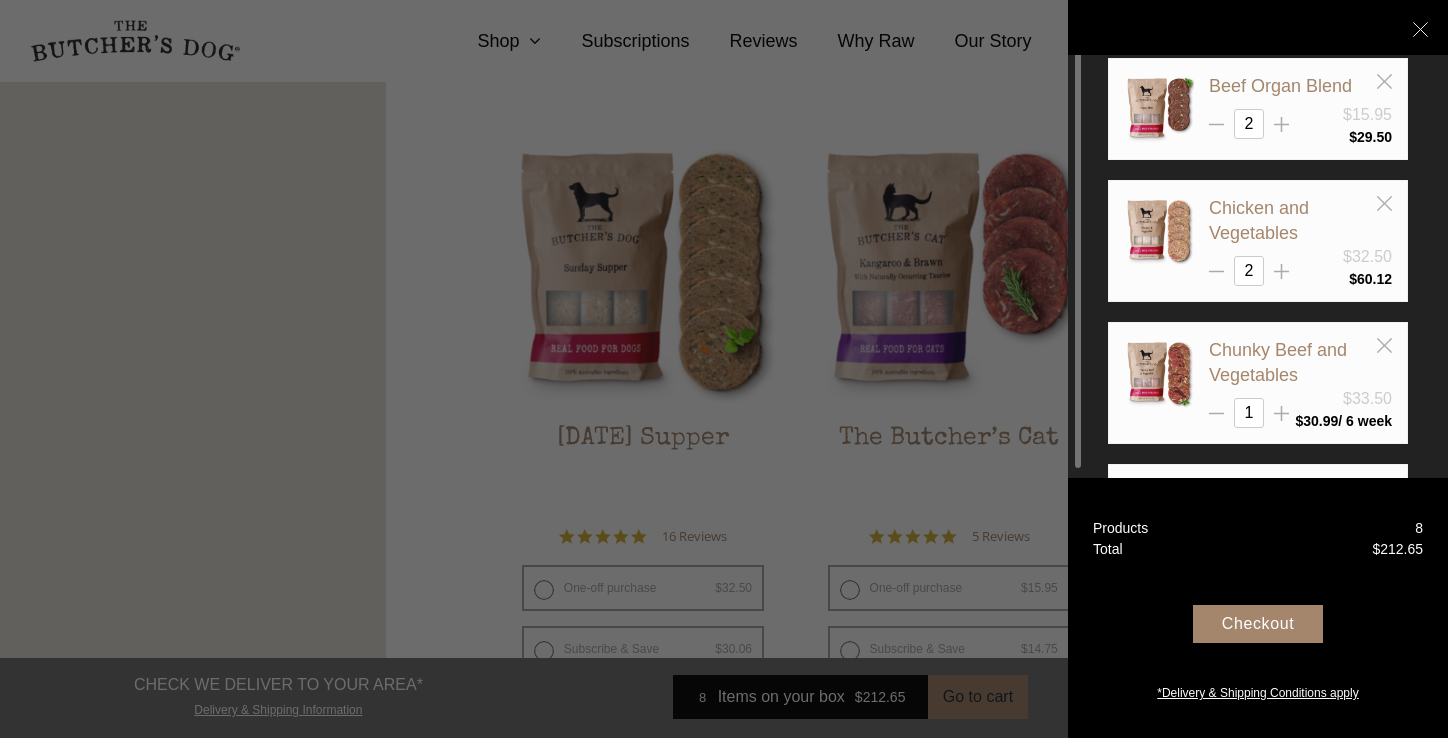 scroll, scrollTop: 40, scrollLeft: 0, axis: vertical 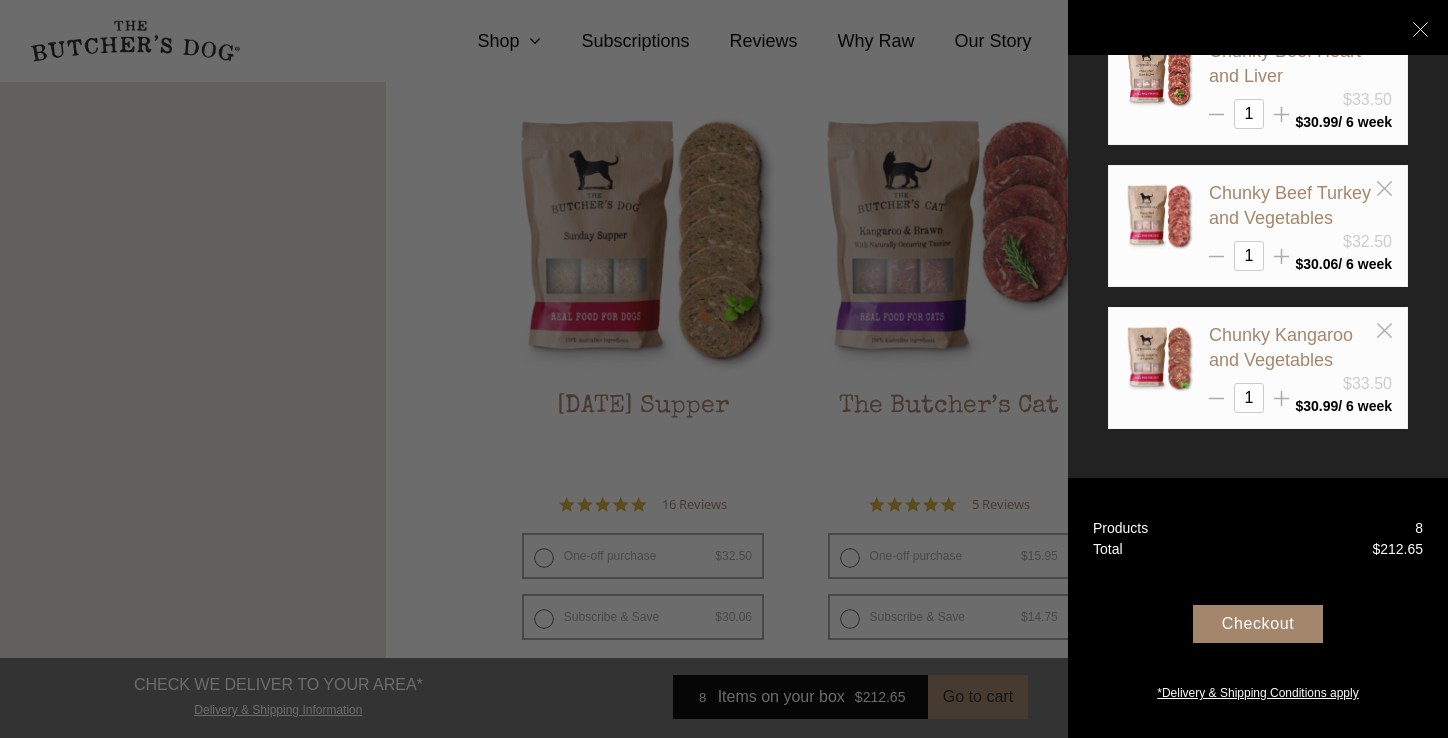 click on "Checkout" at bounding box center [1258, 624] 